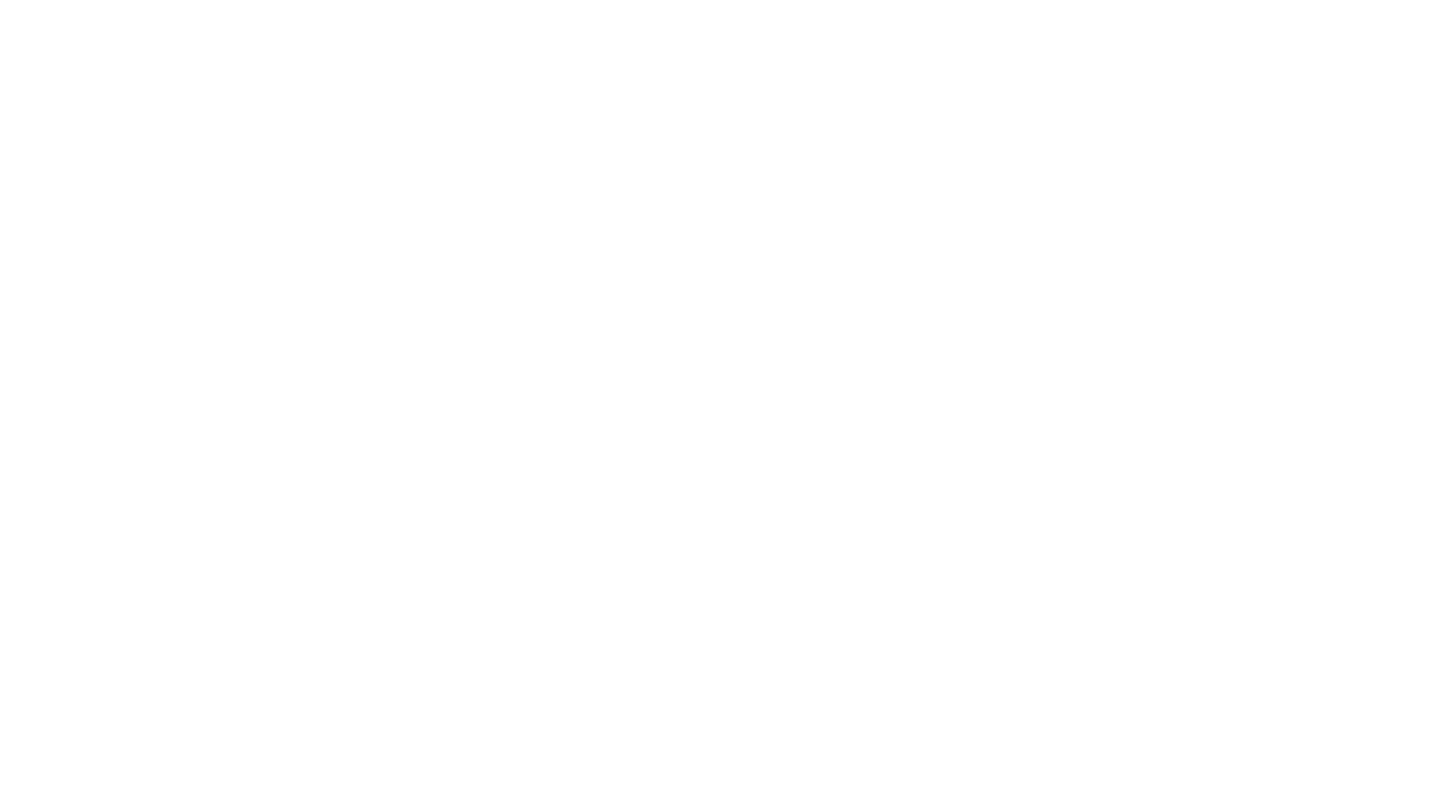 scroll, scrollTop: 0, scrollLeft: 0, axis: both 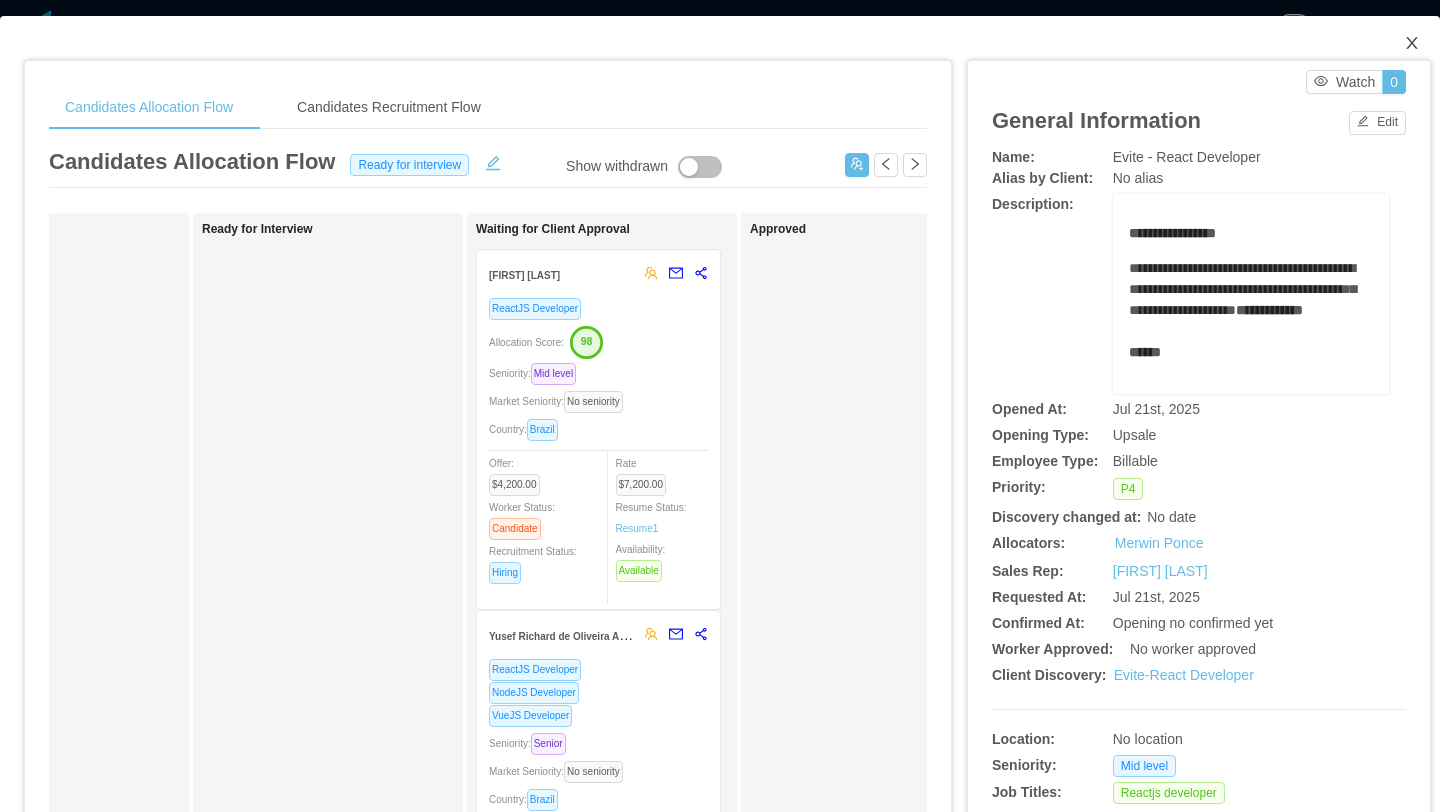click 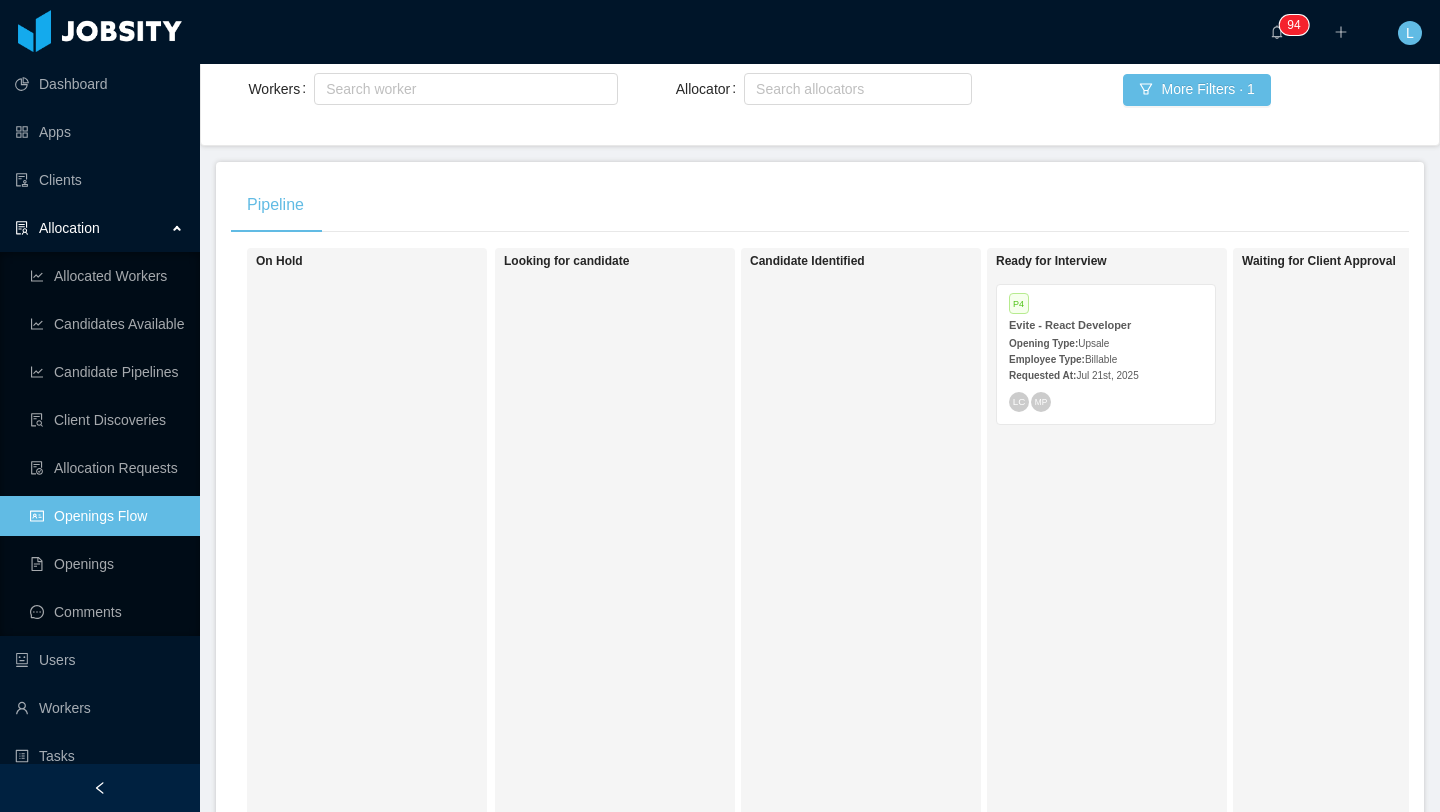 scroll, scrollTop: 0, scrollLeft: 0, axis: both 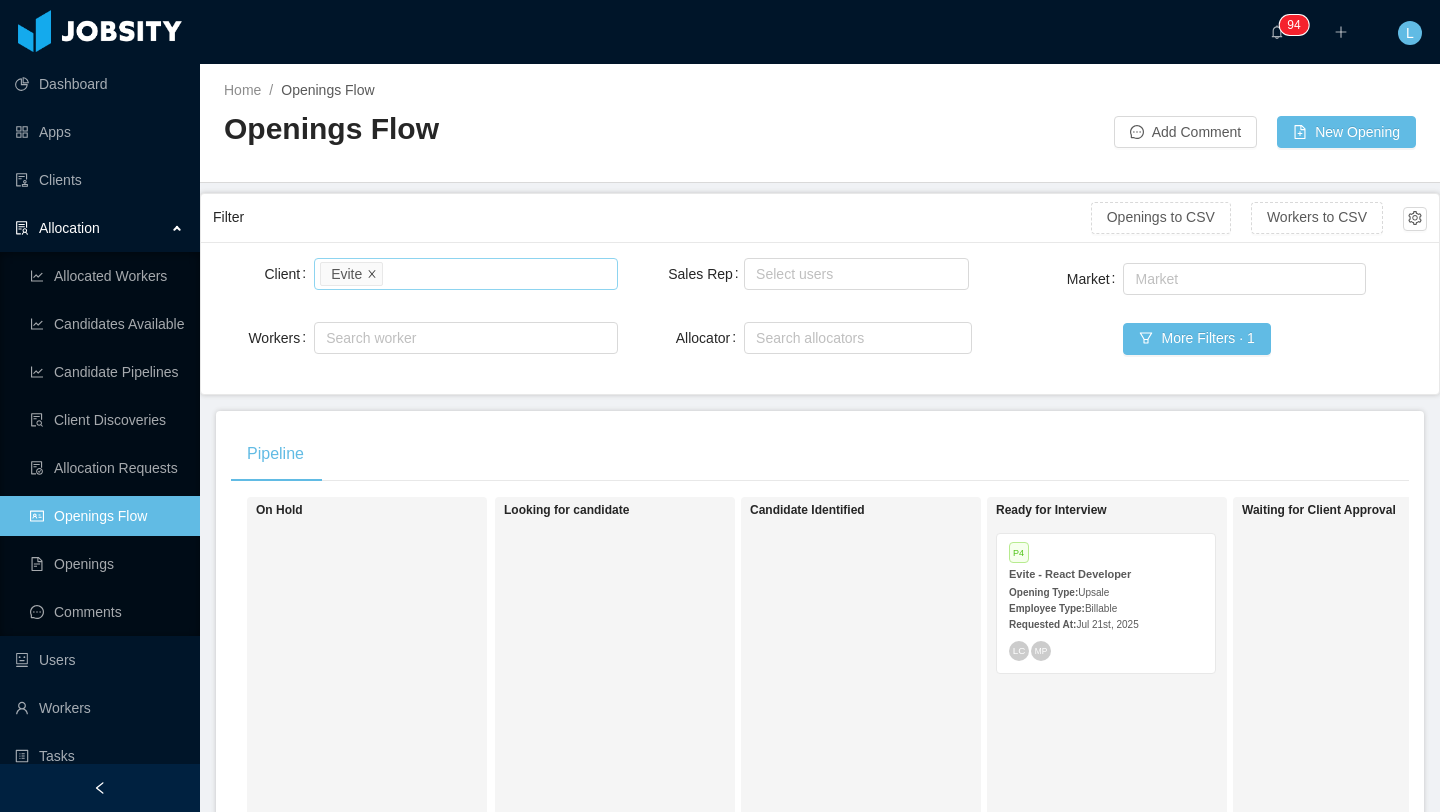 click 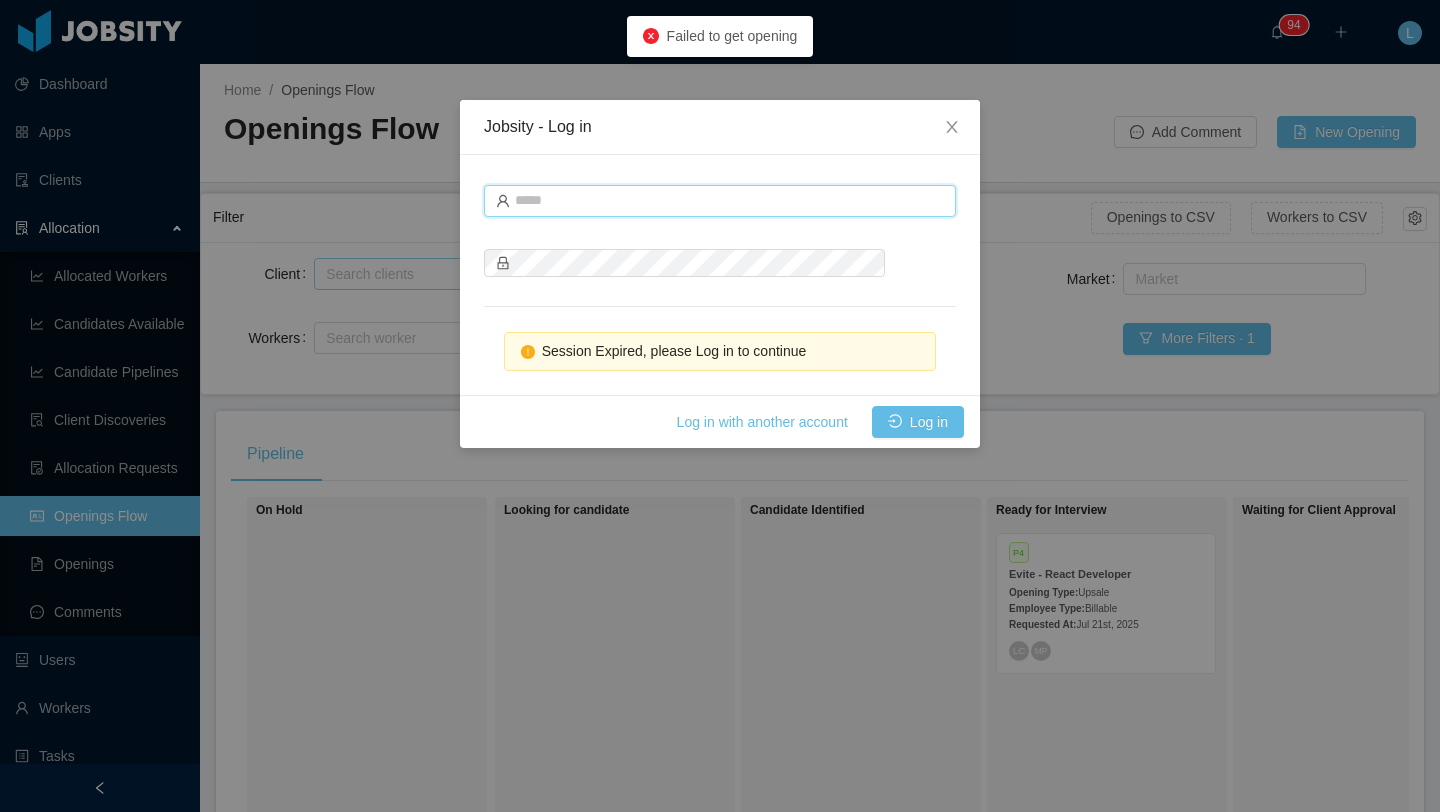 click at bounding box center (720, 201) 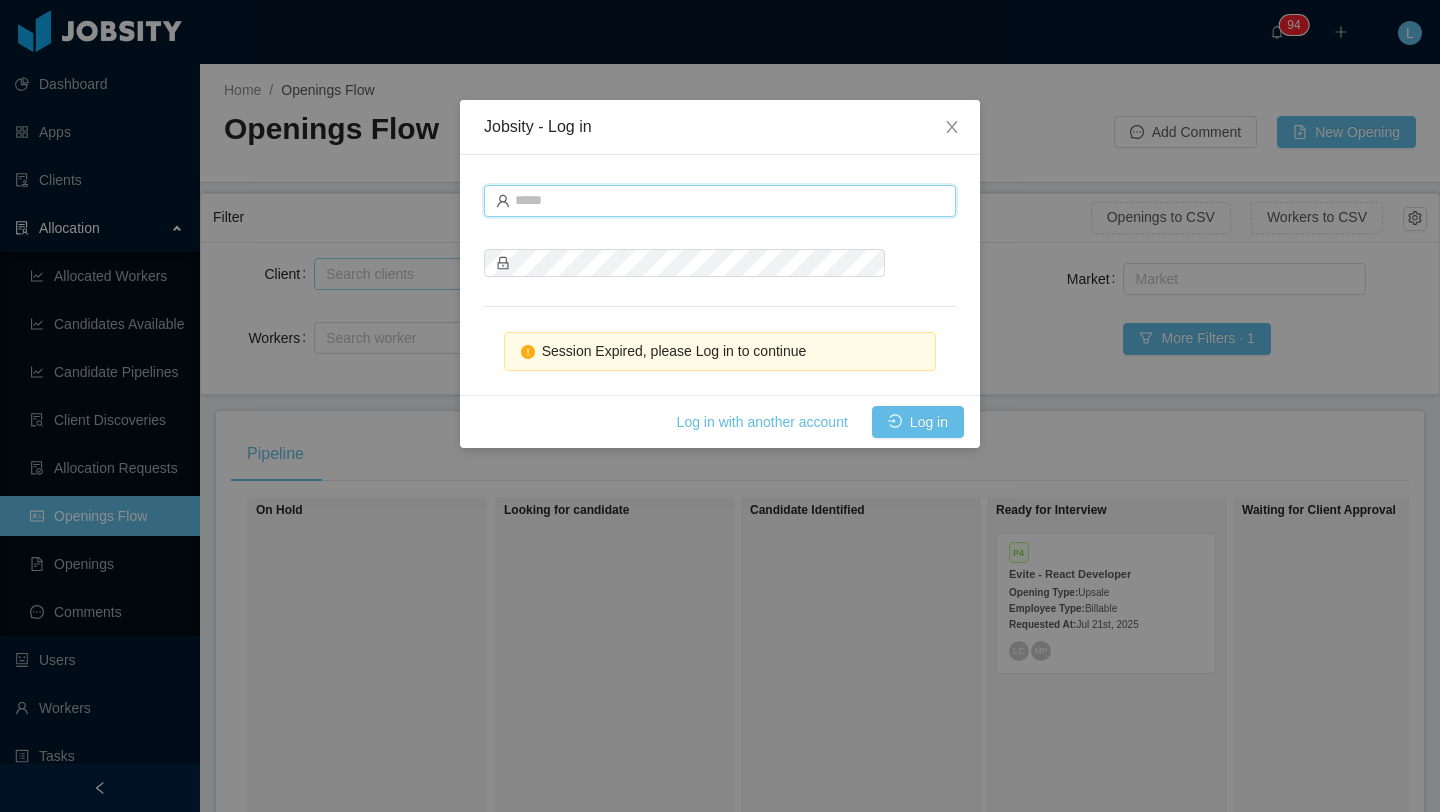 type on "**********" 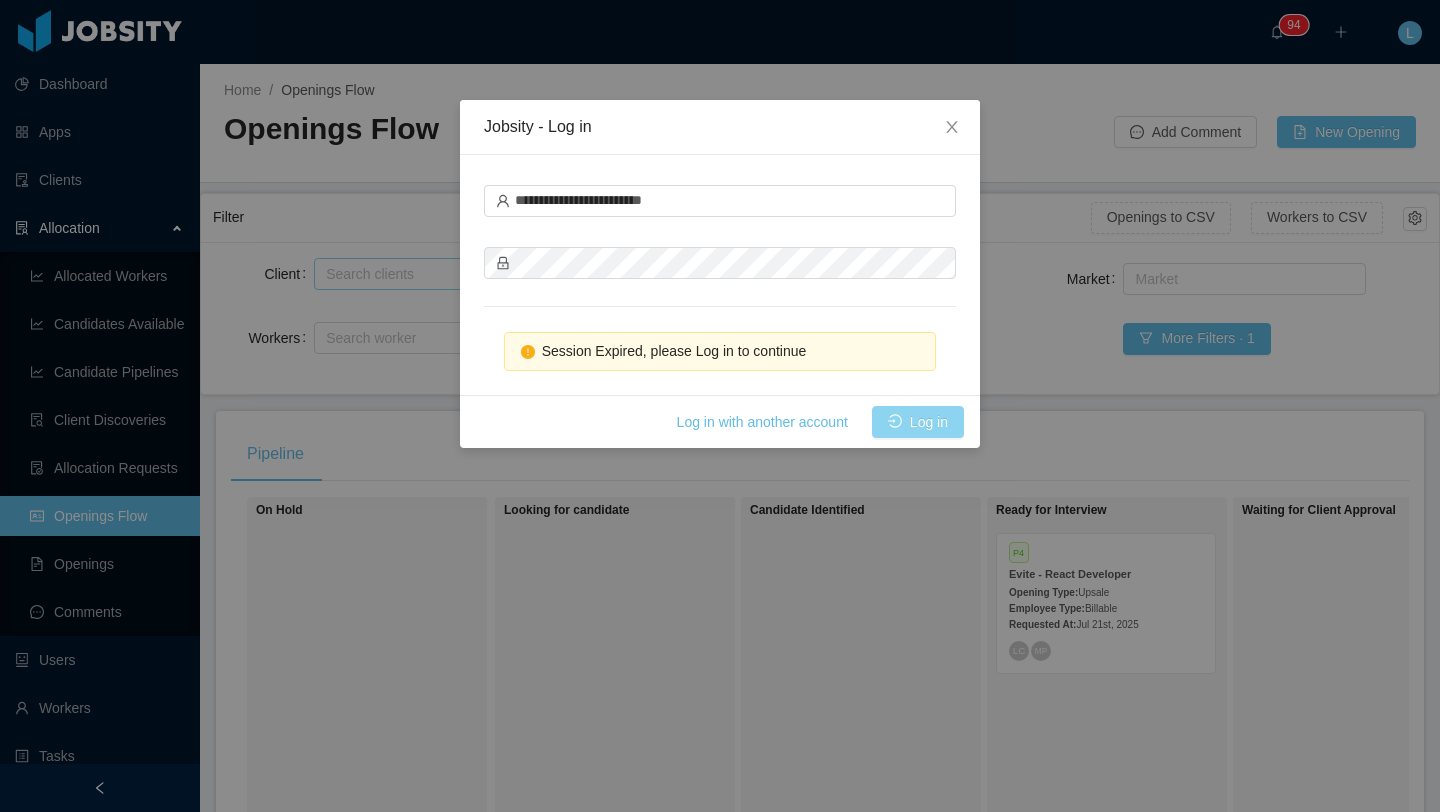 click on "Log in" at bounding box center [918, 422] 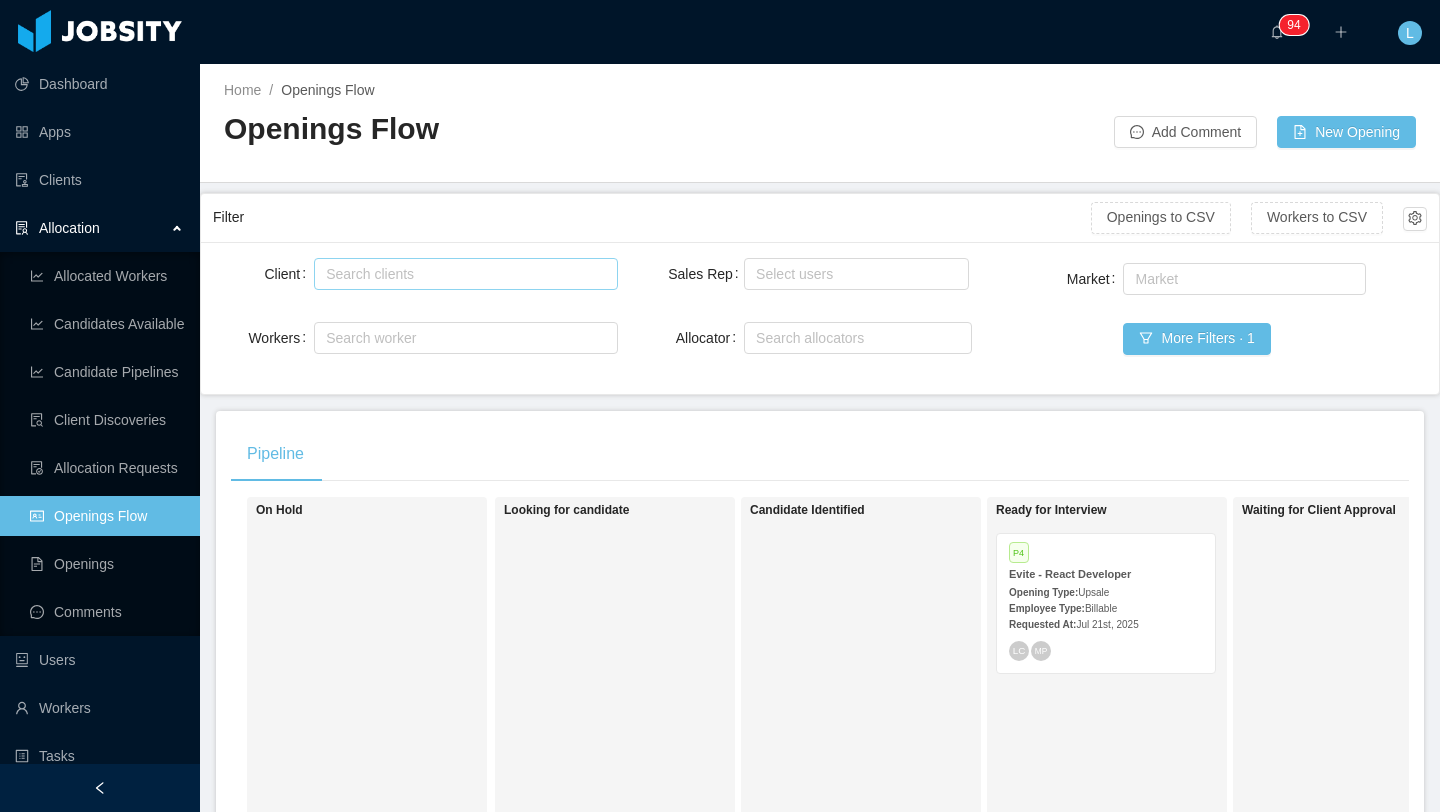 click on "Search clients" at bounding box center (461, 274) 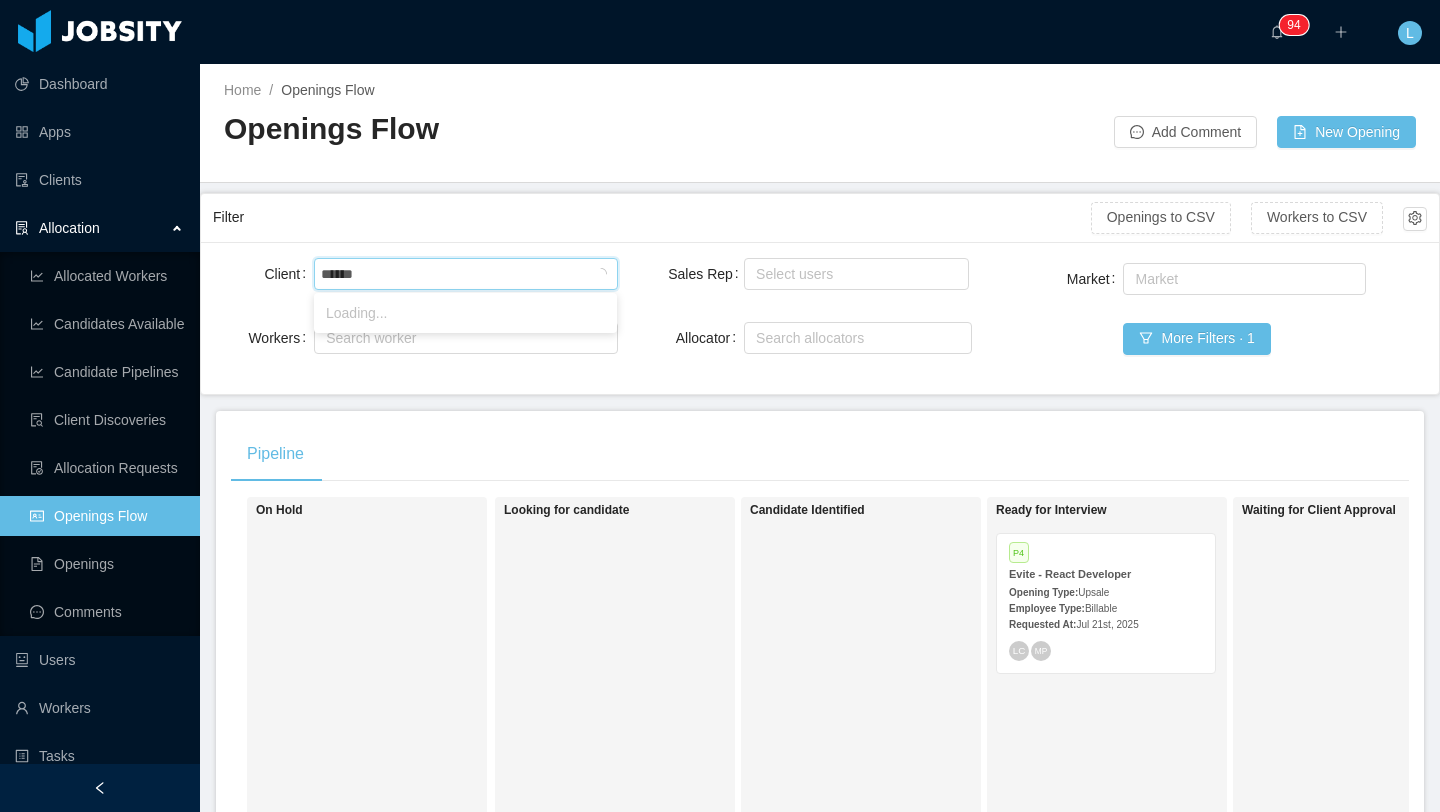 type on "*******" 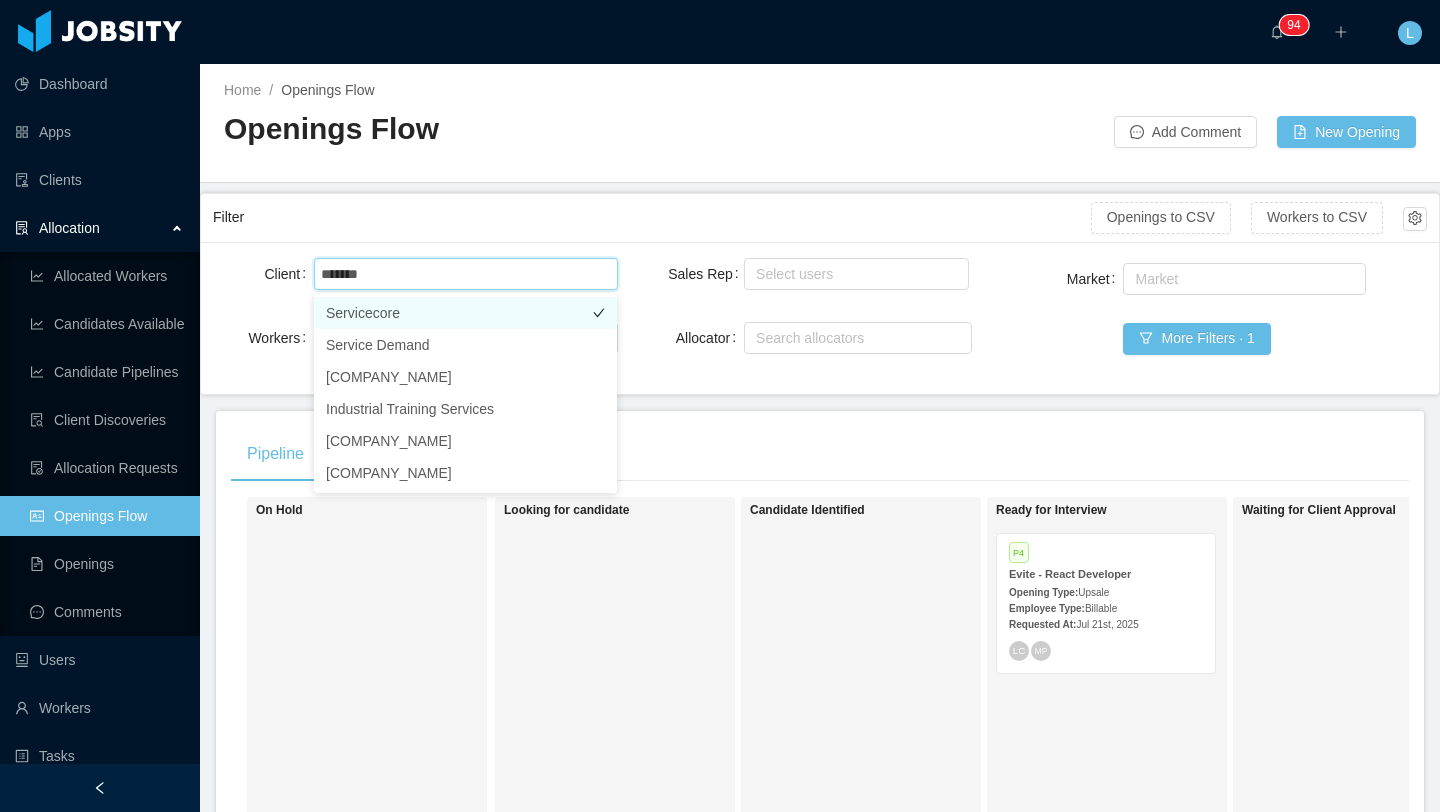 click on "Servicecore" at bounding box center [465, 313] 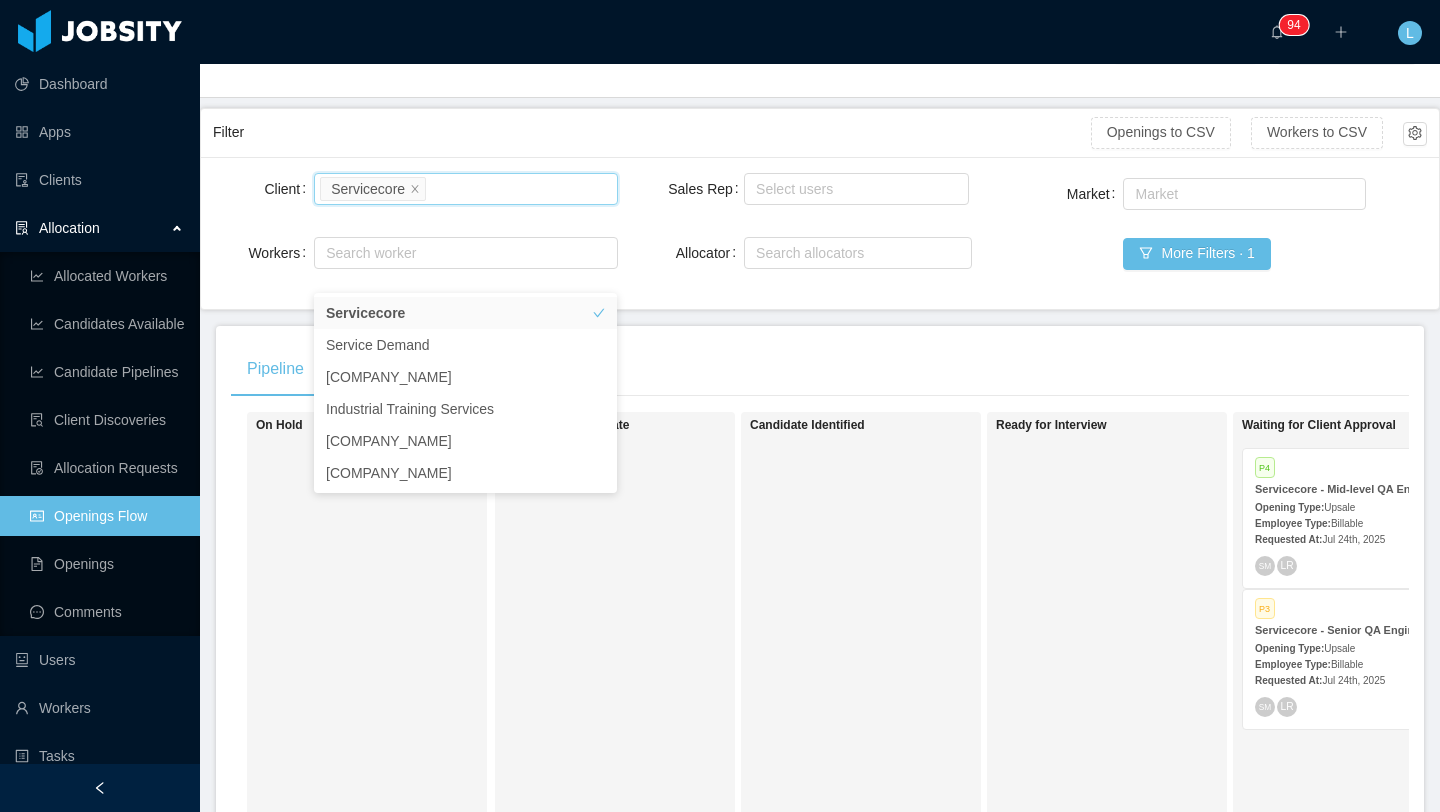 scroll, scrollTop: 113, scrollLeft: 0, axis: vertical 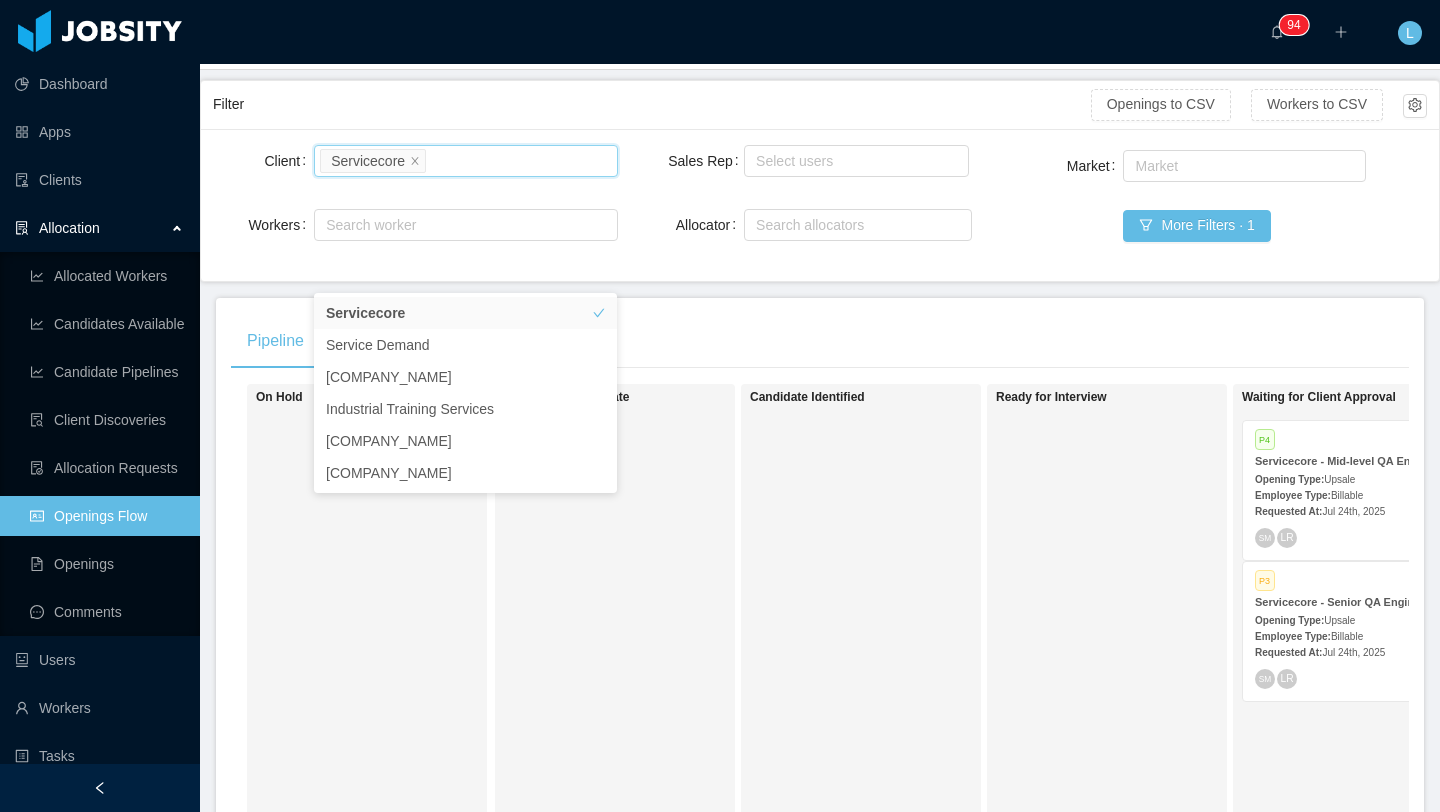click on "Candidate Identified" at bounding box center (890, 674) 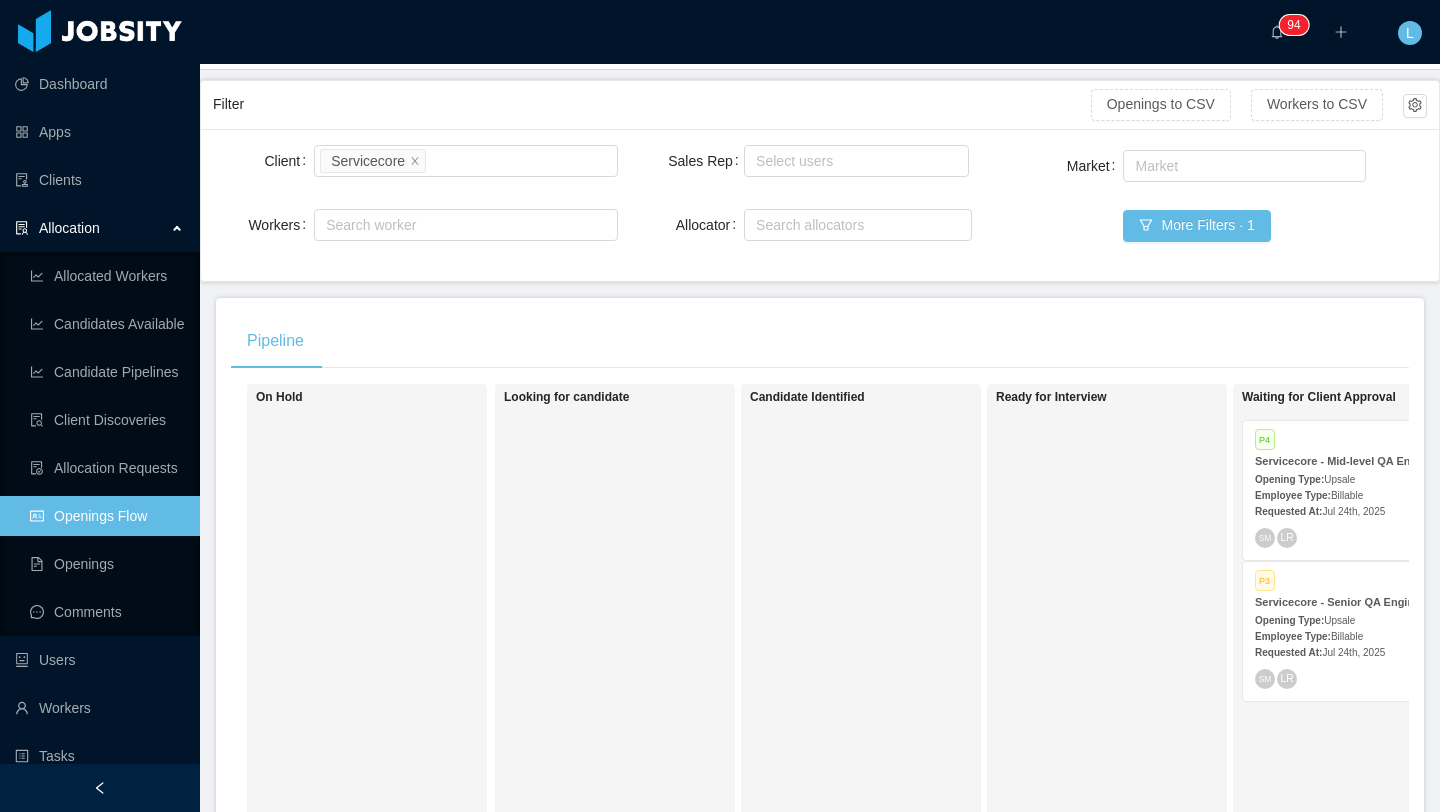 scroll, scrollTop: 116, scrollLeft: 0, axis: vertical 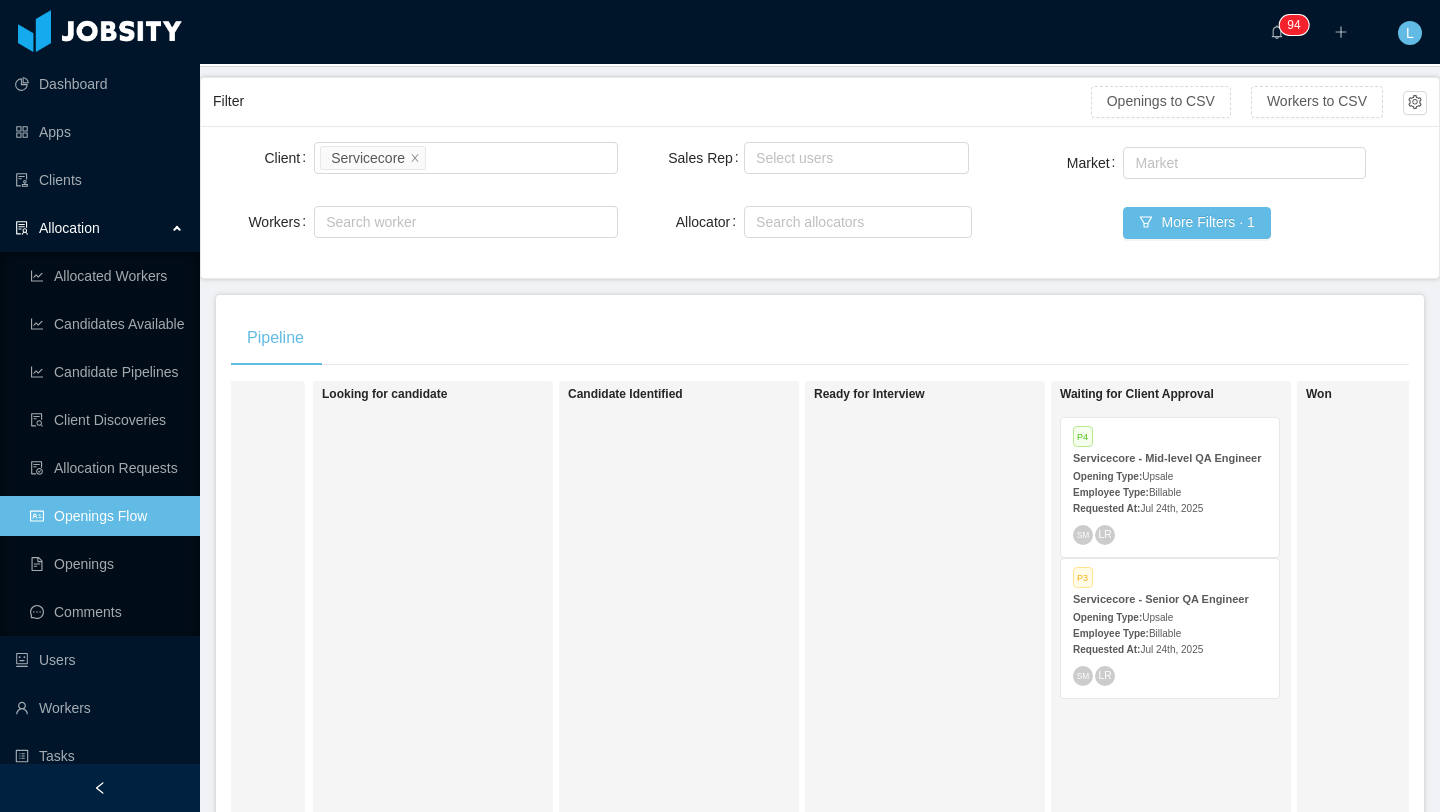 click on "Servicecore - Mid-level QA Engineer" at bounding box center (1167, 458) 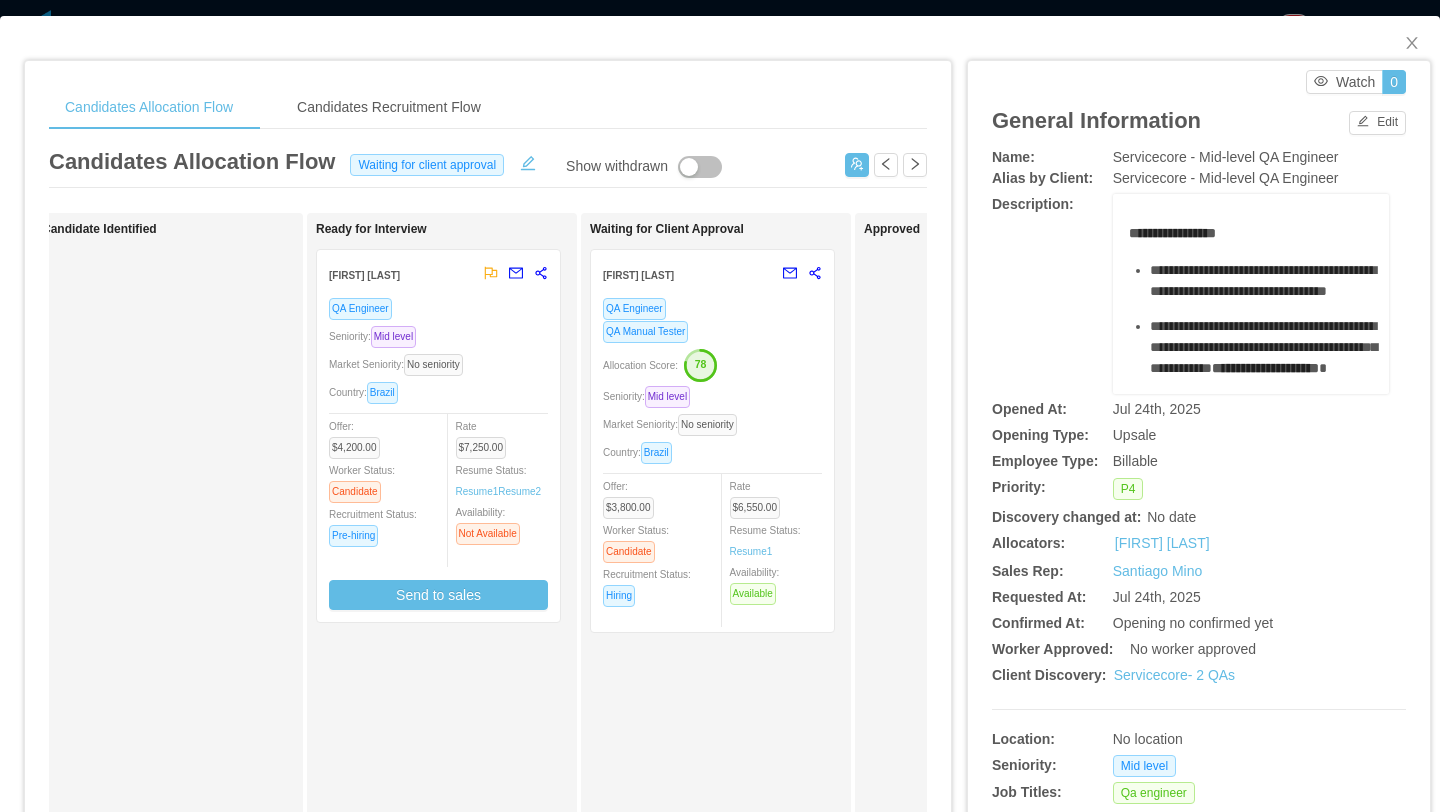 scroll, scrollTop: 0, scrollLeft: 343, axis: horizontal 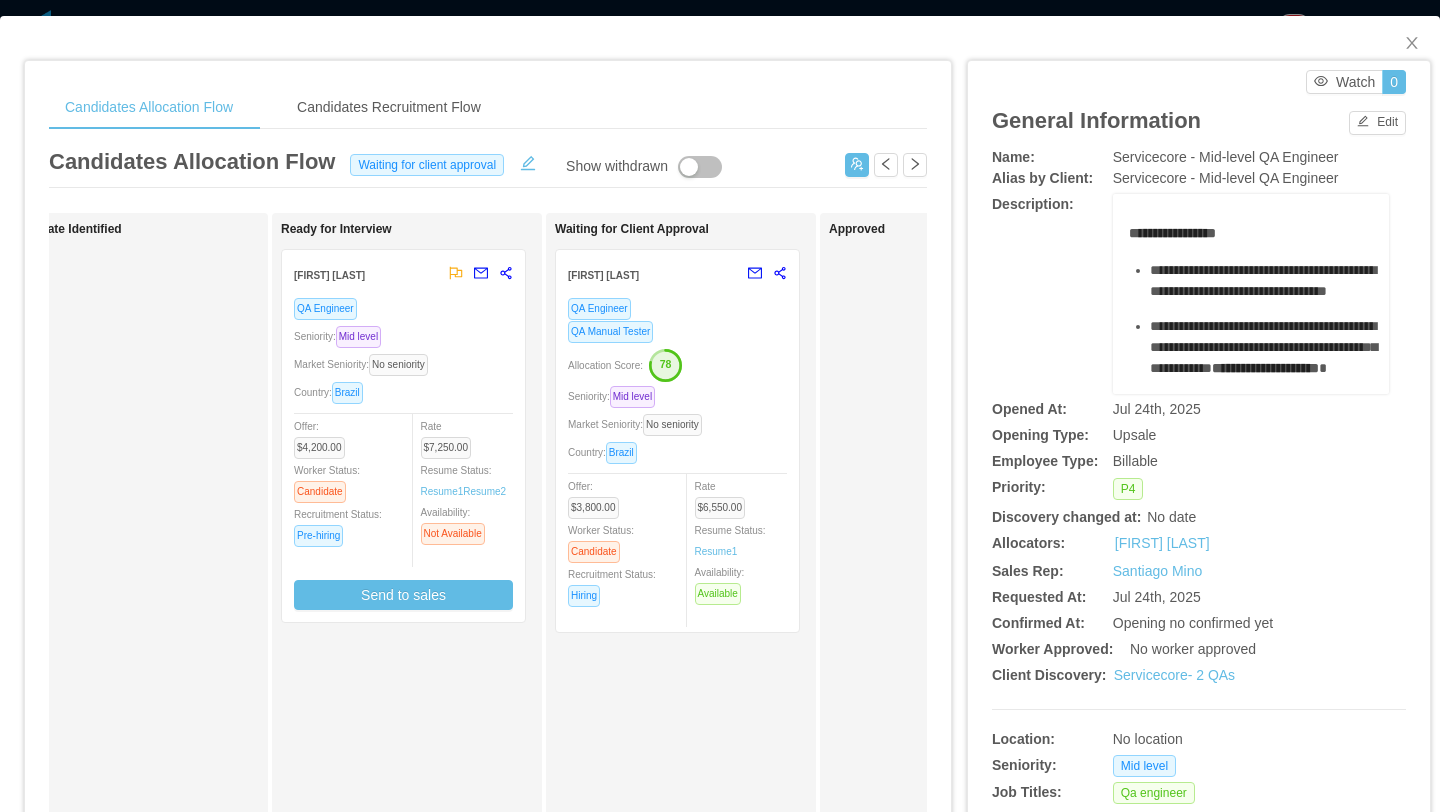 click on "Market Seniority:   No seniority" at bounding box center [677, 424] 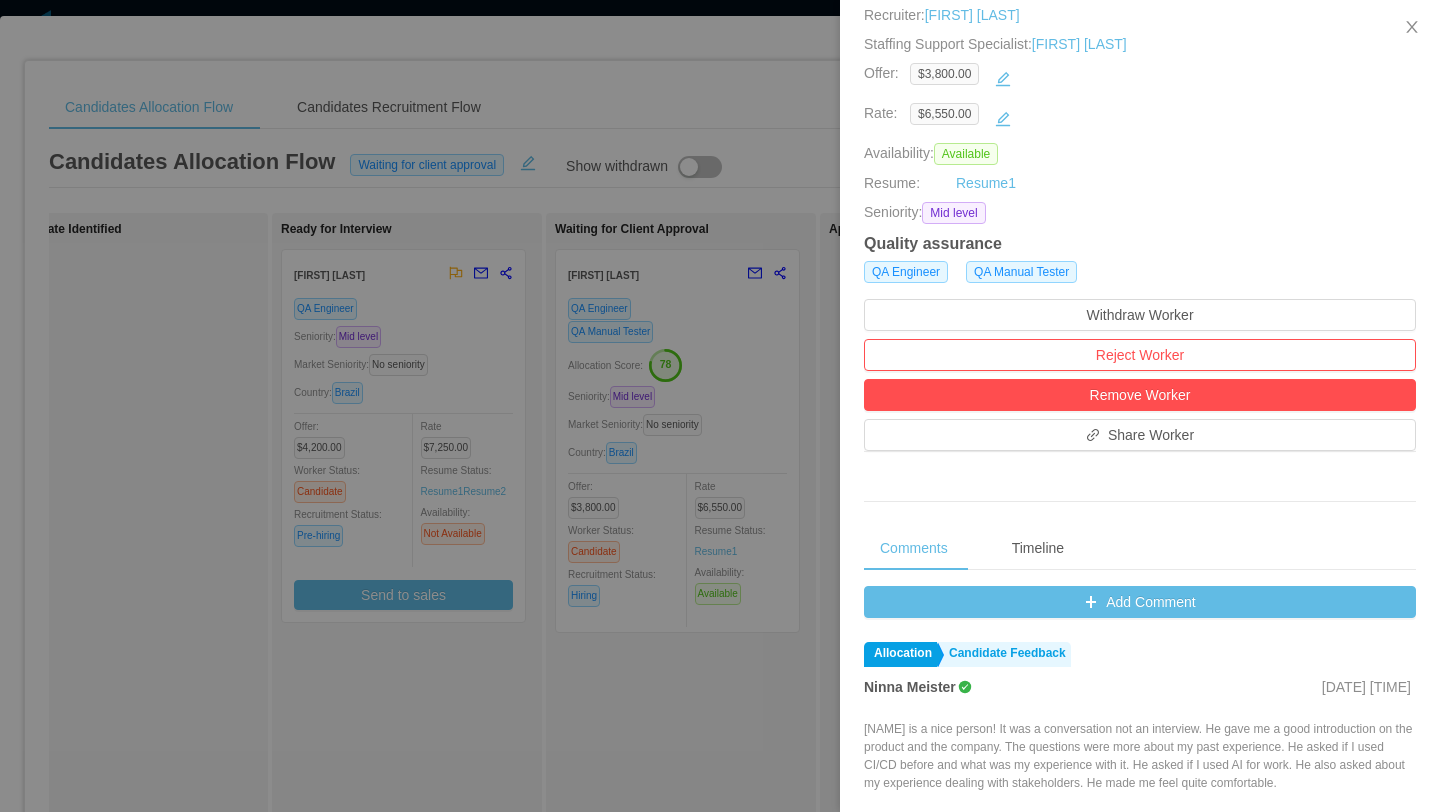 scroll, scrollTop: 364, scrollLeft: 0, axis: vertical 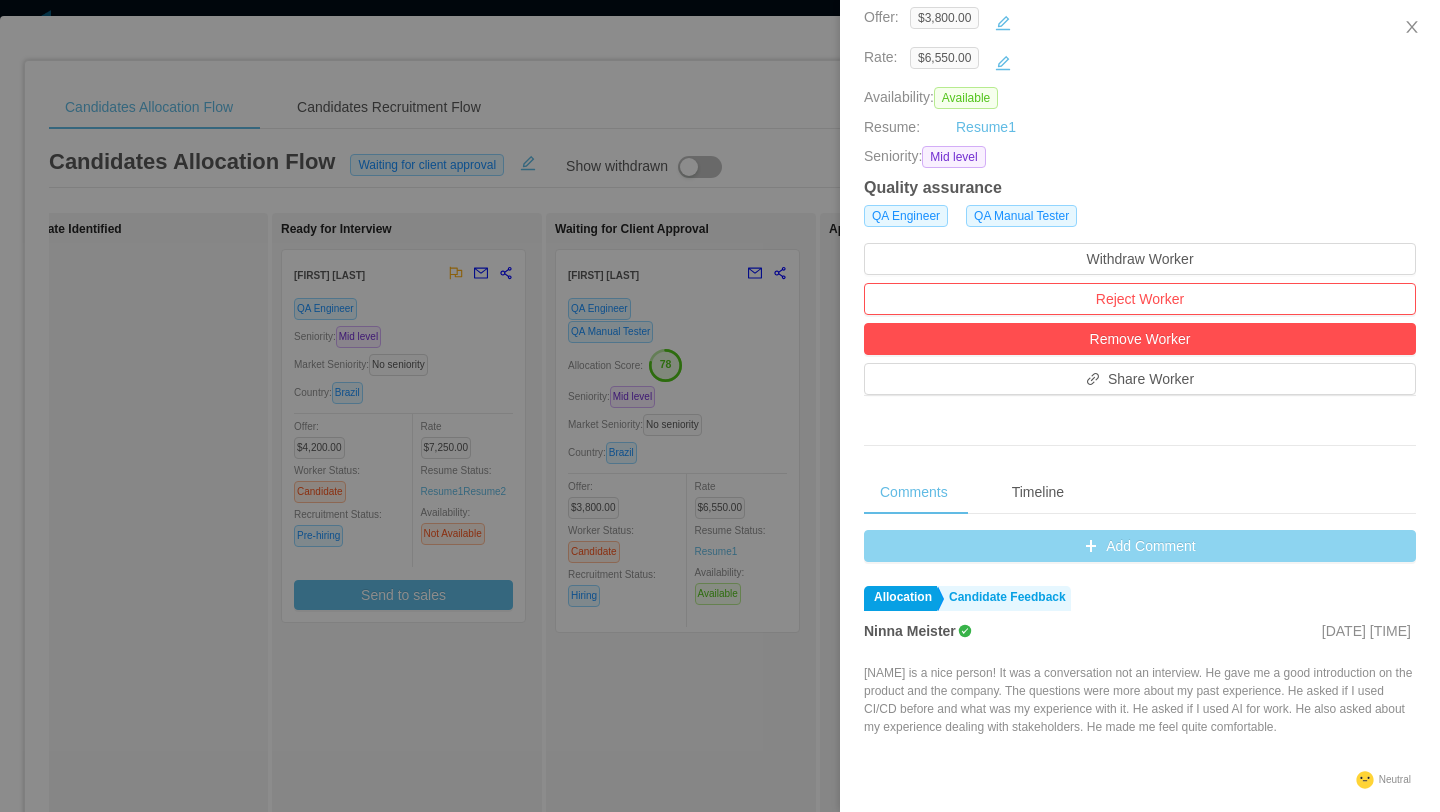 click on "Add Comment" at bounding box center (1140, 546) 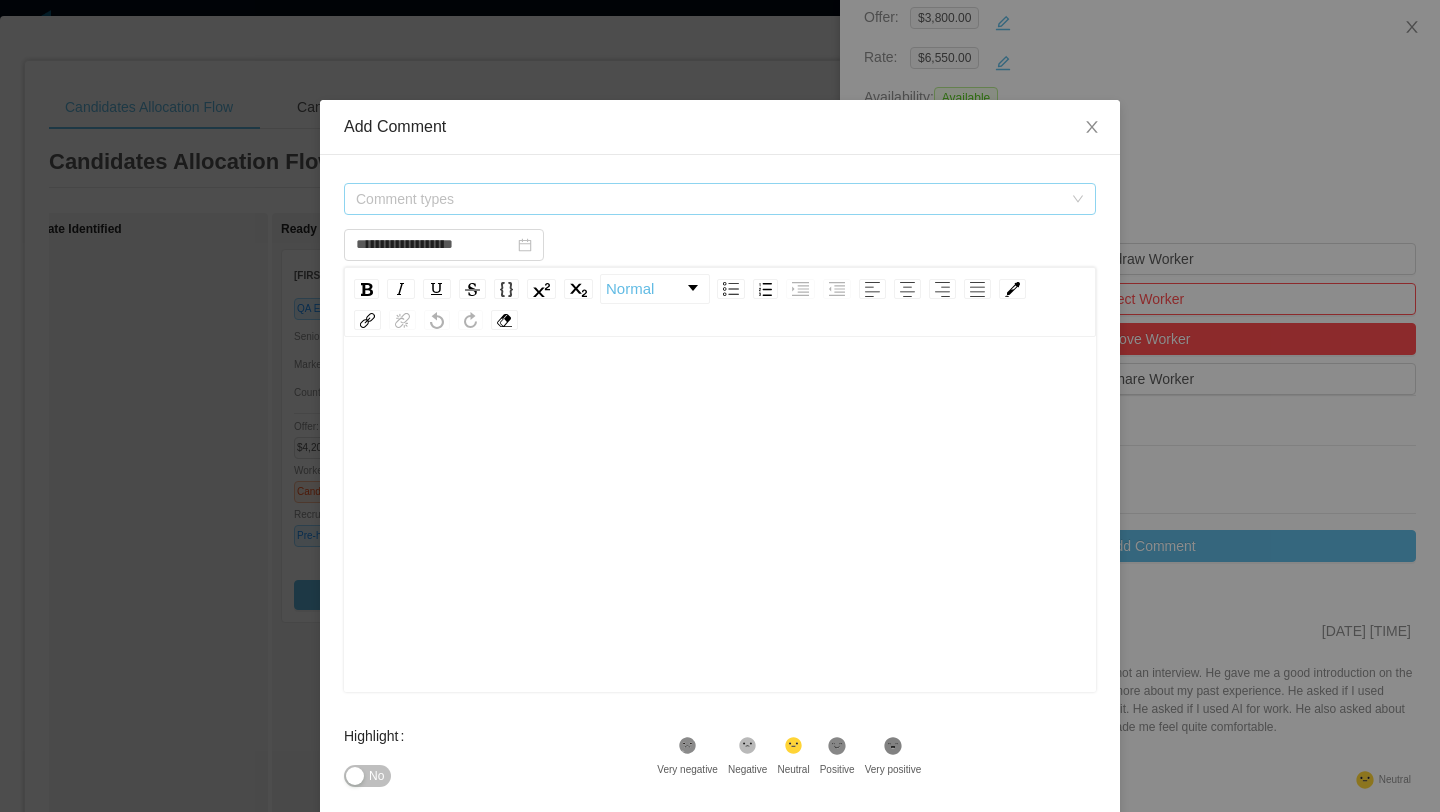 click on "Comment types" at bounding box center (709, 199) 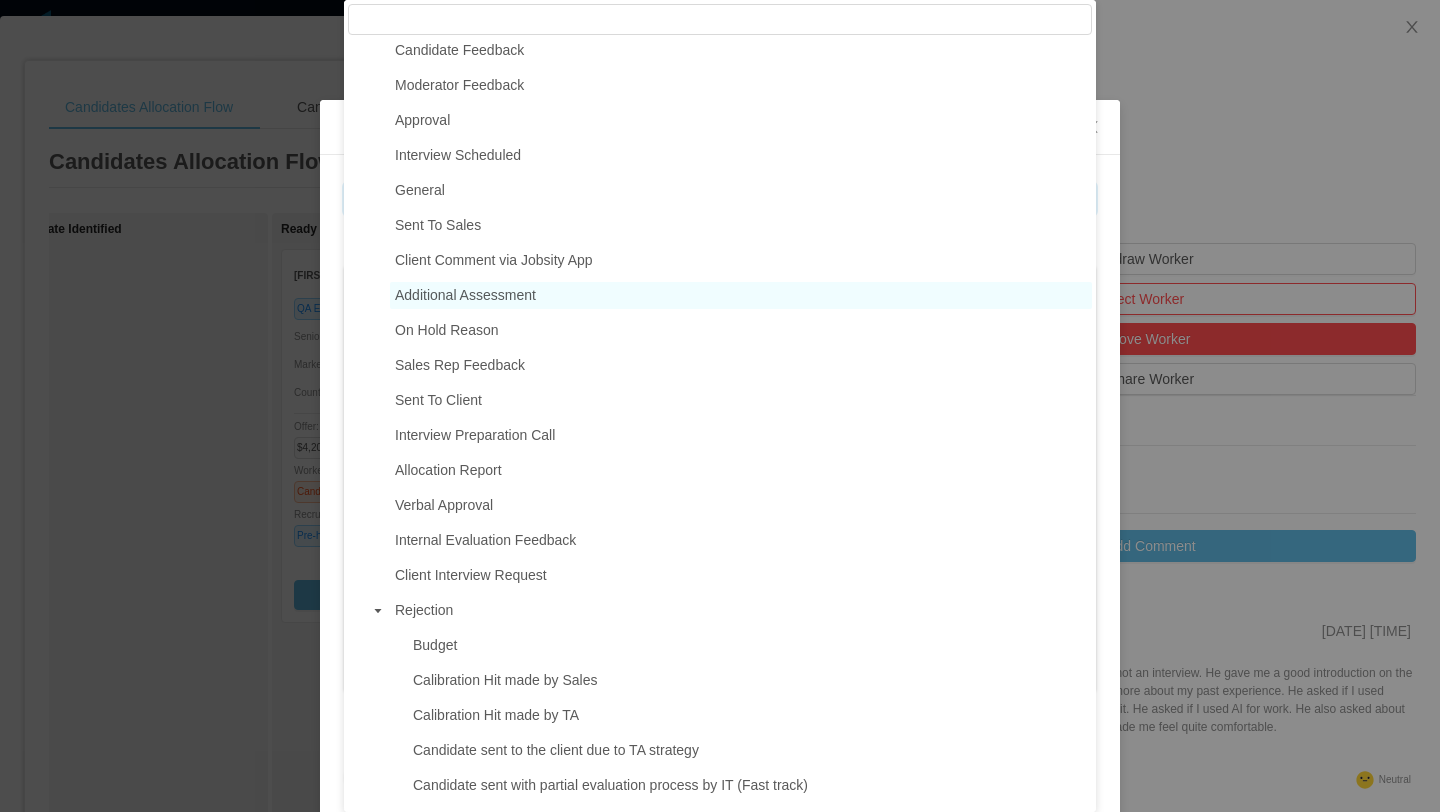 scroll, scrollTop: 77, scrollLeft: 0, axis: vertical 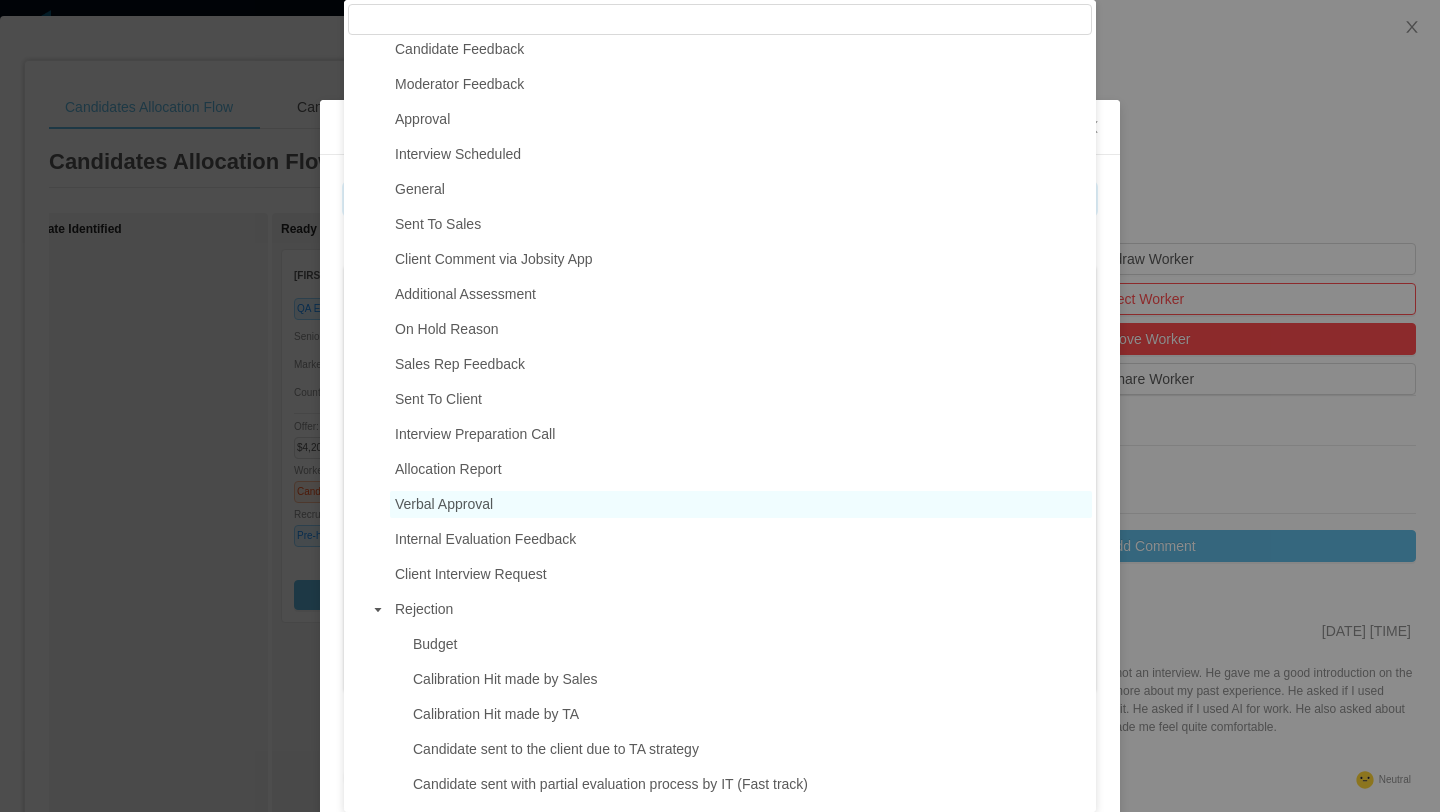 click on "Verbal Approval" at bounding box center [444, 504] 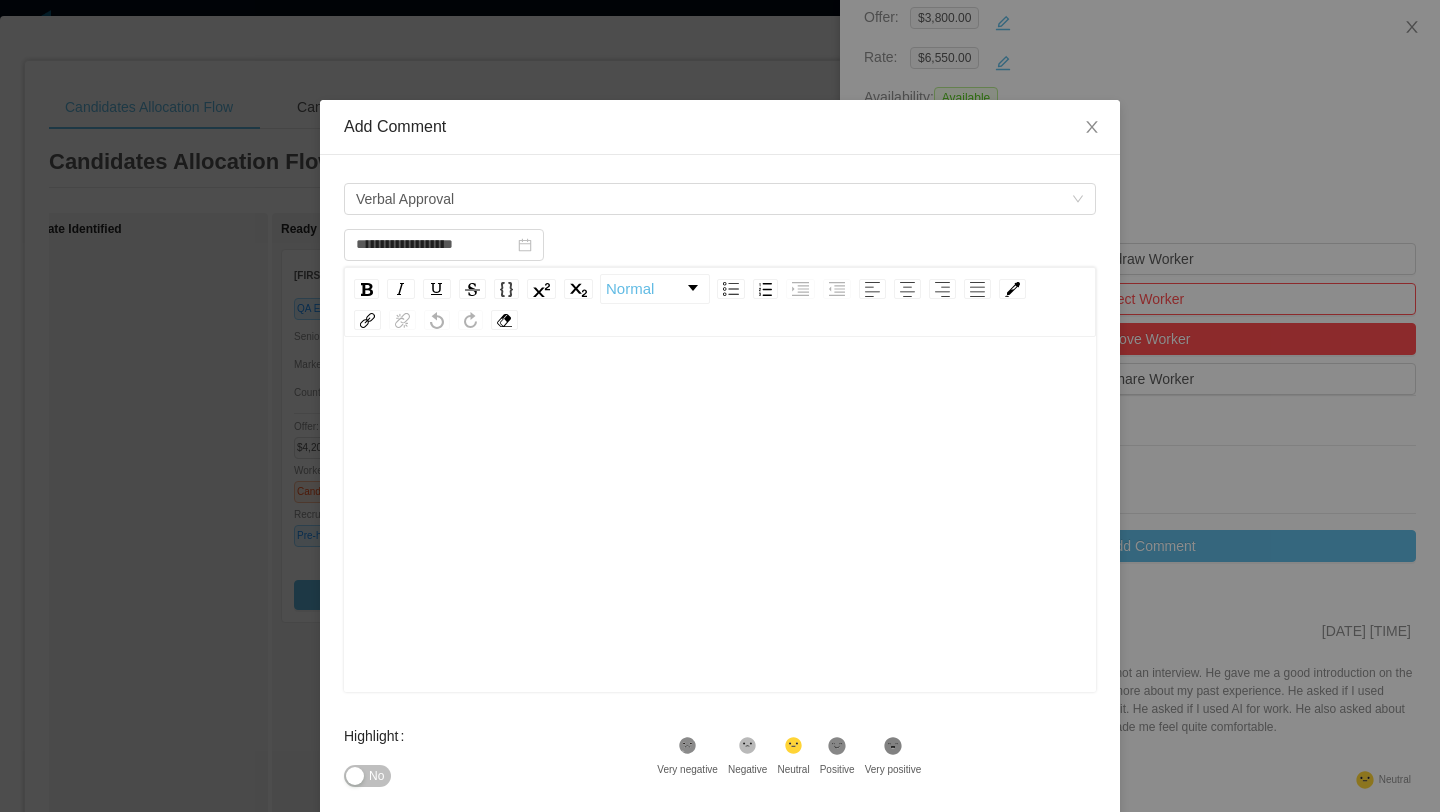 click at bounding box center [720, 391] 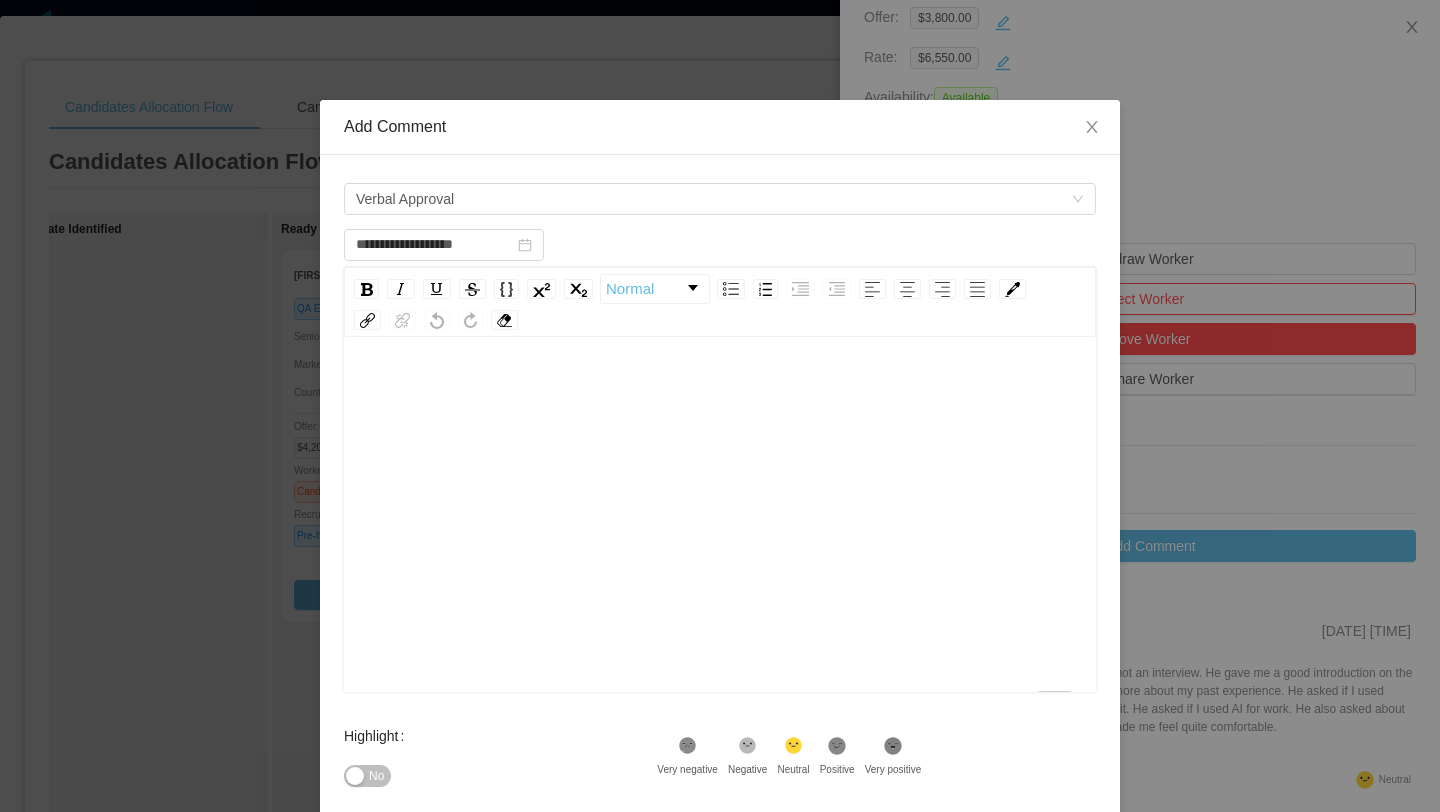 paste 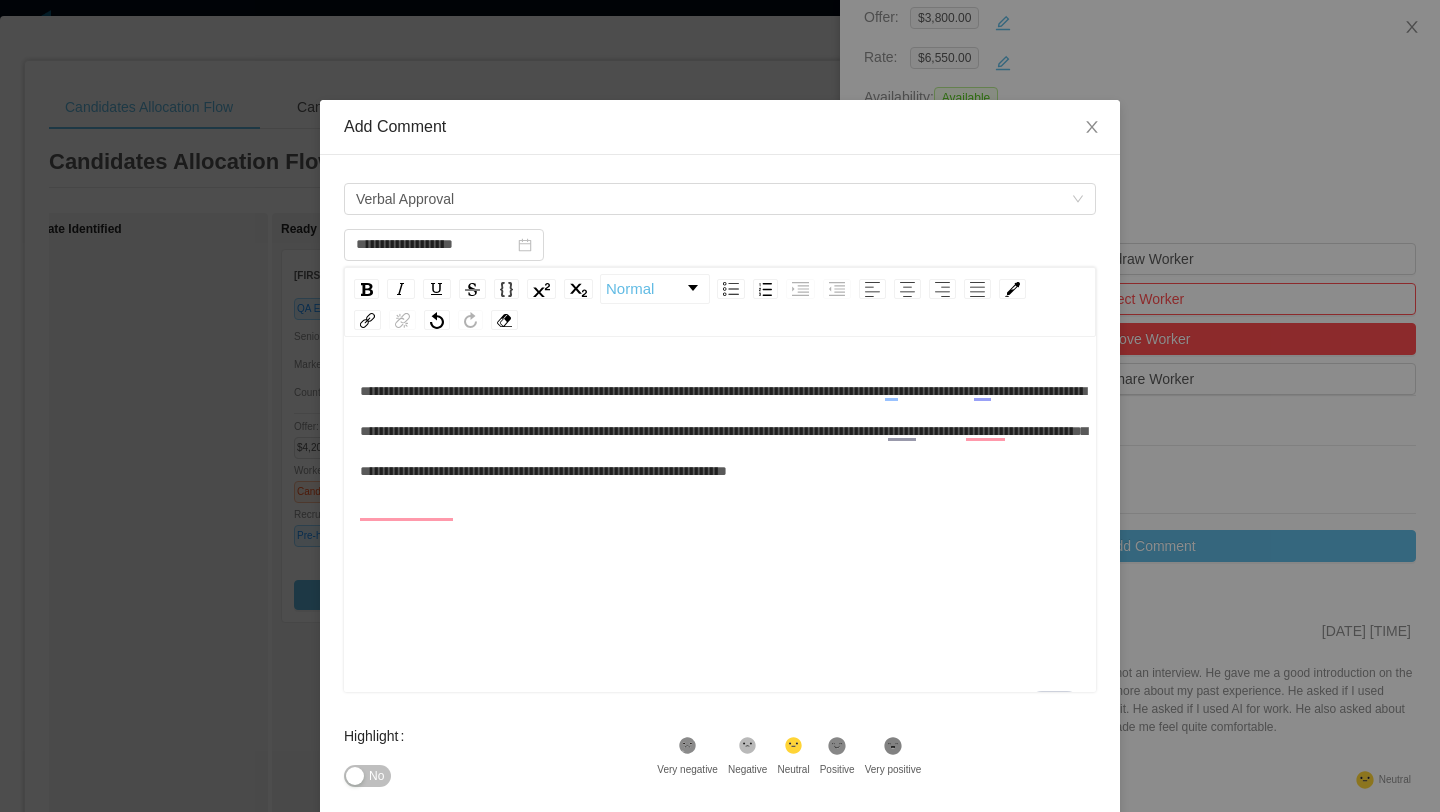 click on "**********" at bounding box center (723, 431) 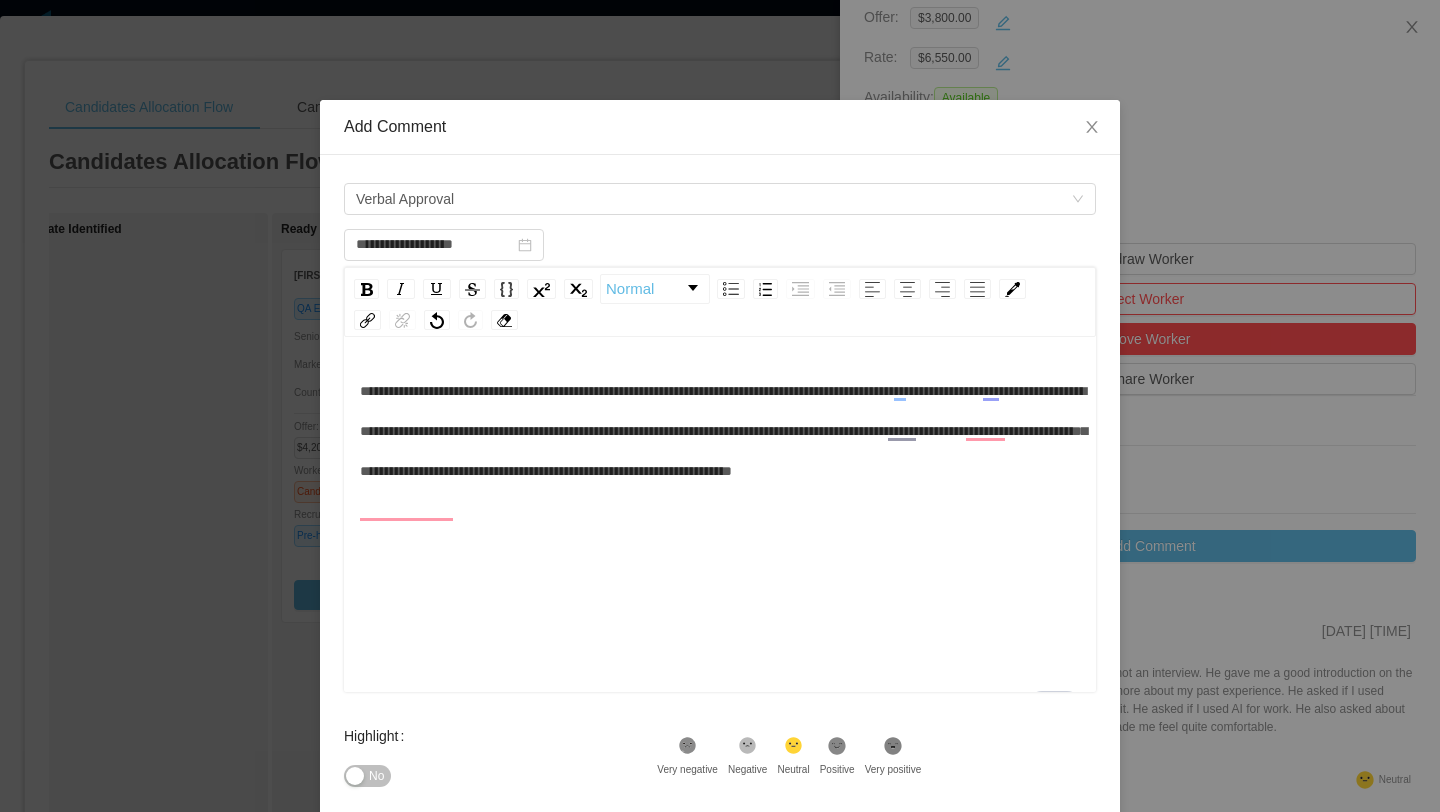 type 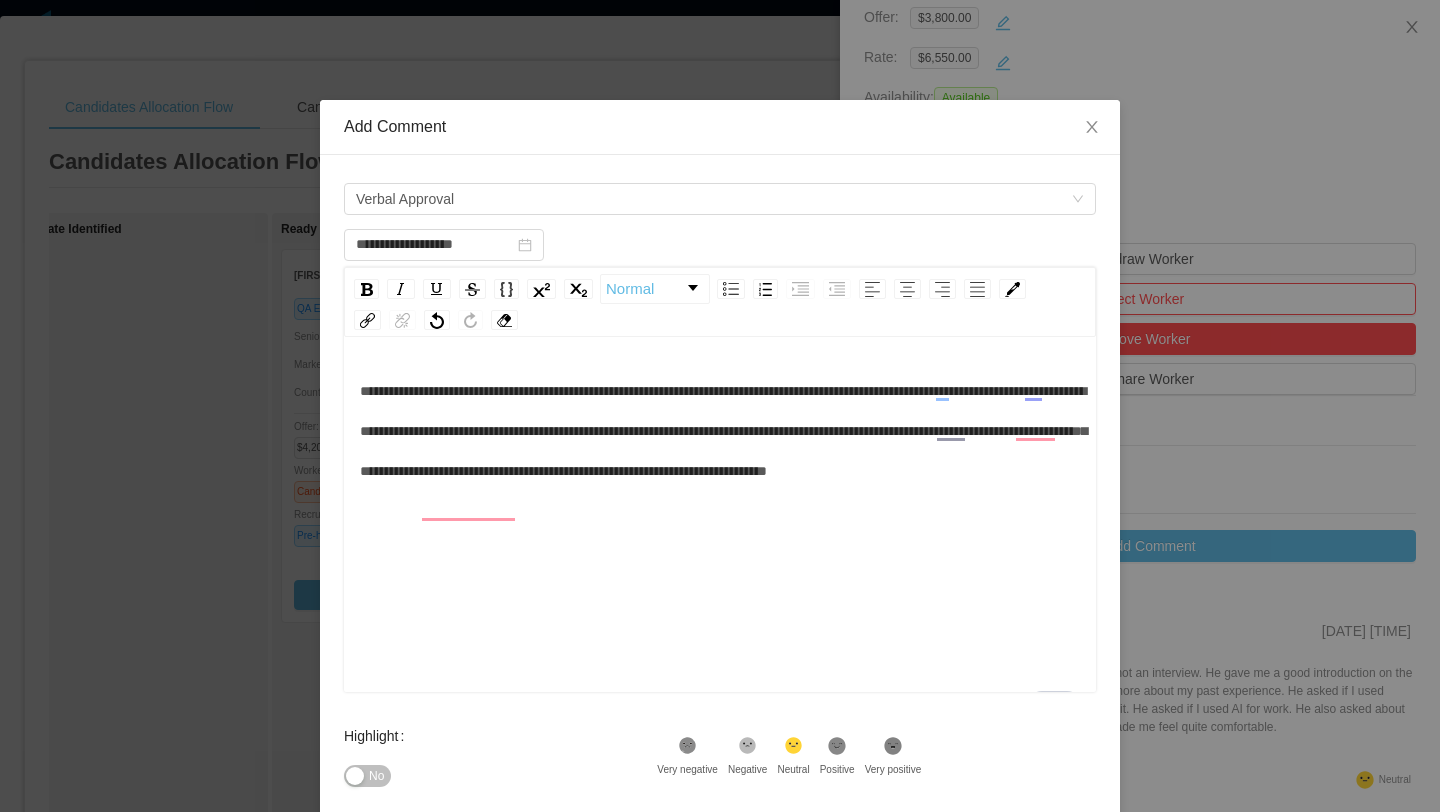 click on "**********" at bounding box center [720, 431] 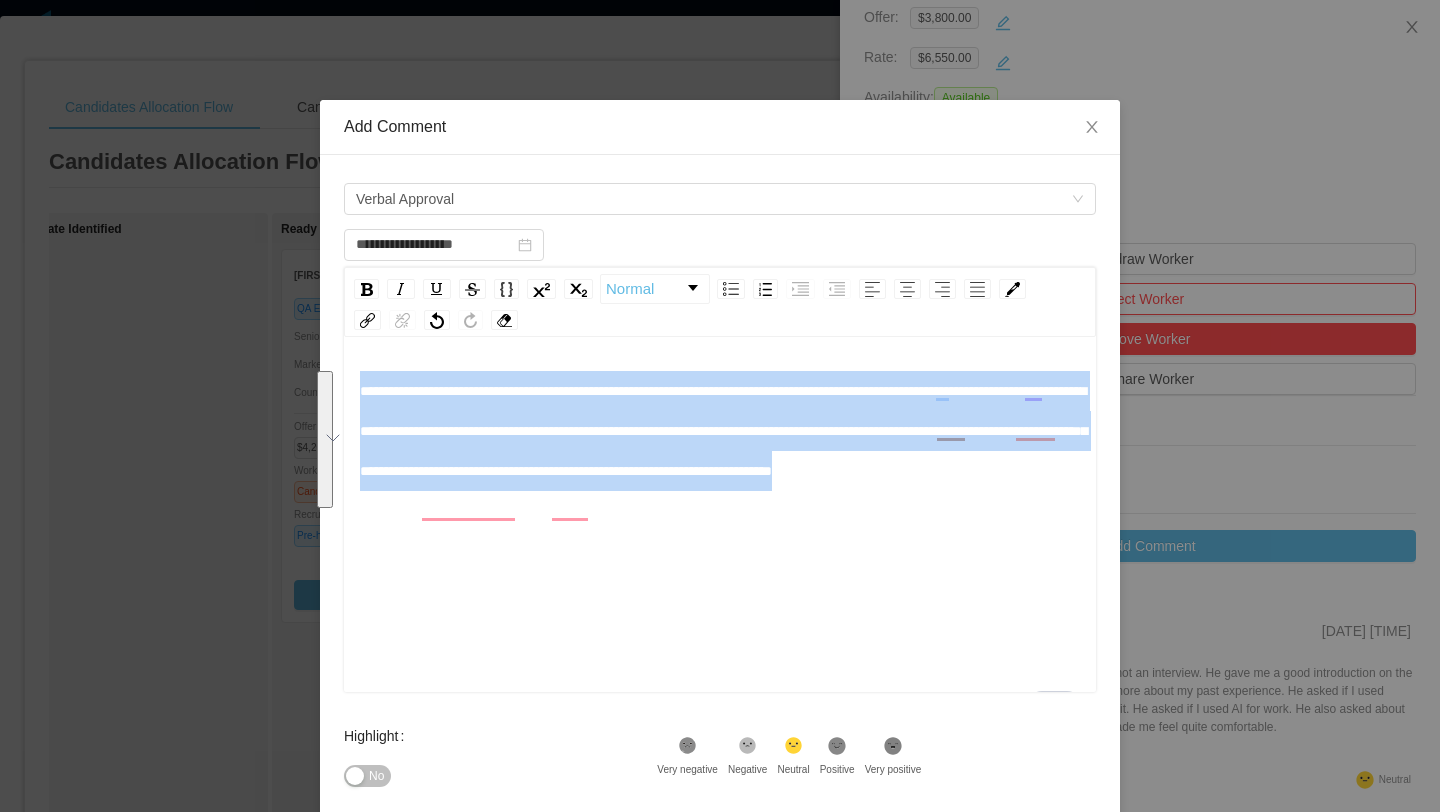 drag, startPoint x: 641, startPoint y: 511, endPoint x: 353, endPoint y: 388, distance: 313.16608 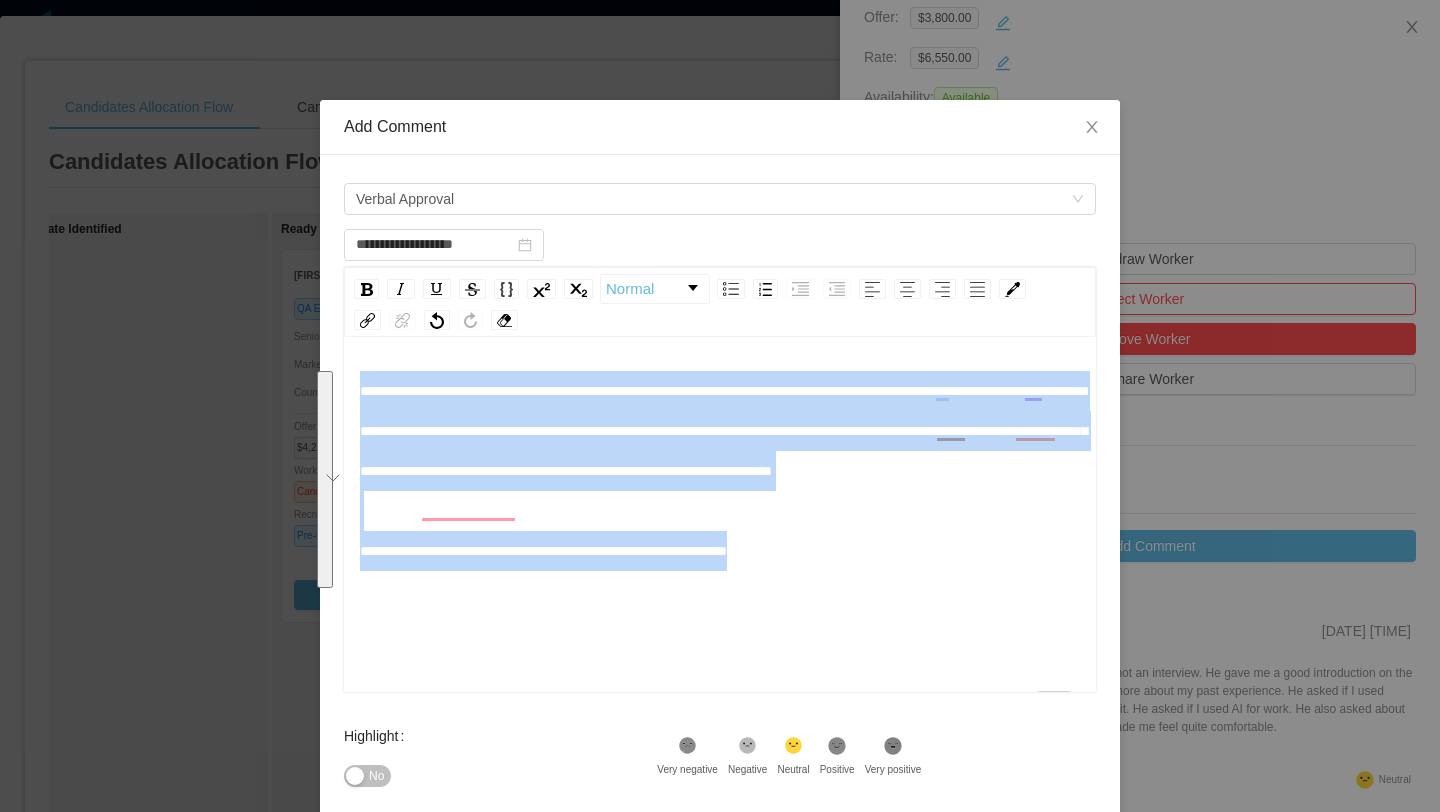 drag, startPoint x: 837, startPoint y: 592, endPoint x: 320, endPoint y: 374, distance: 561.082 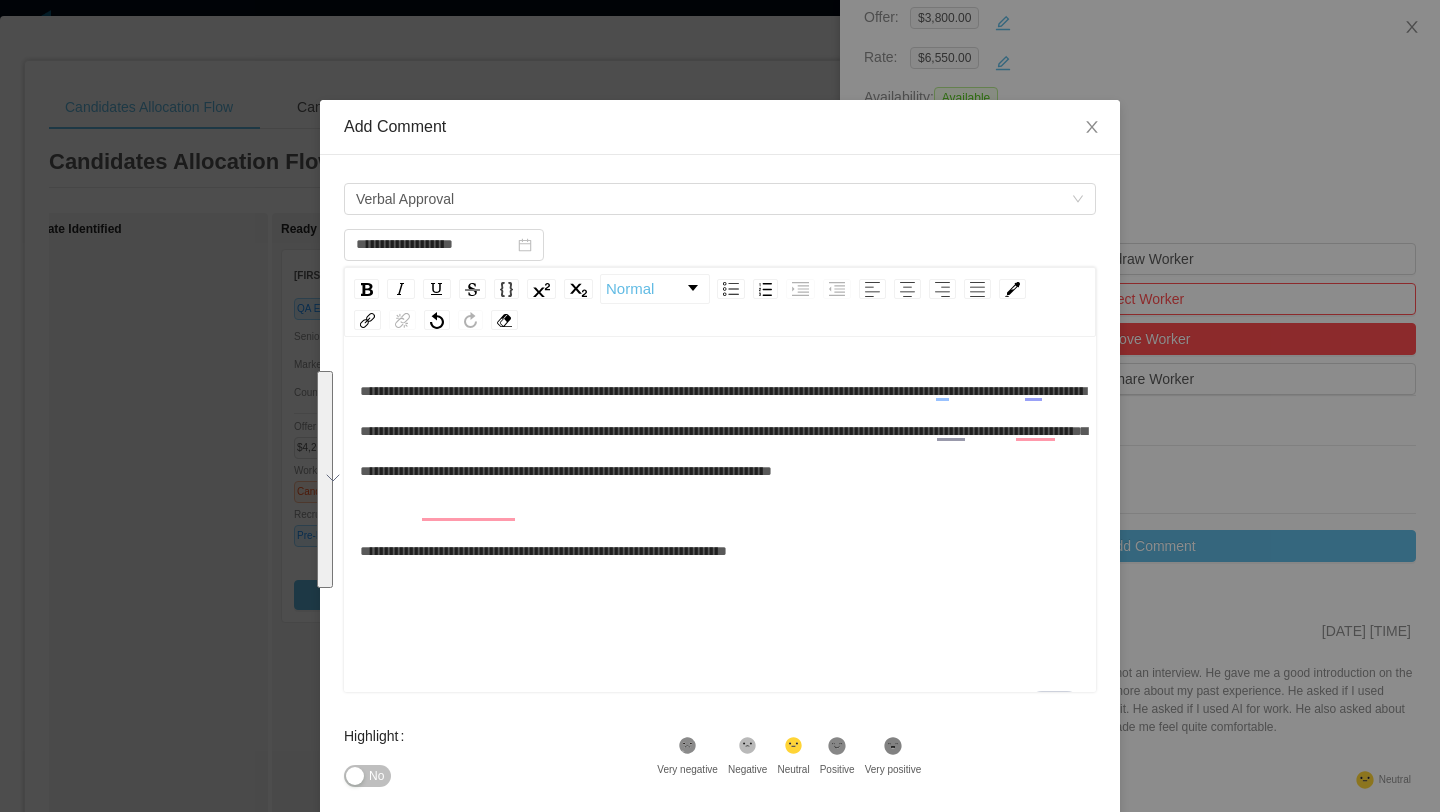 click on "**********" at bounding box center [720, 471] 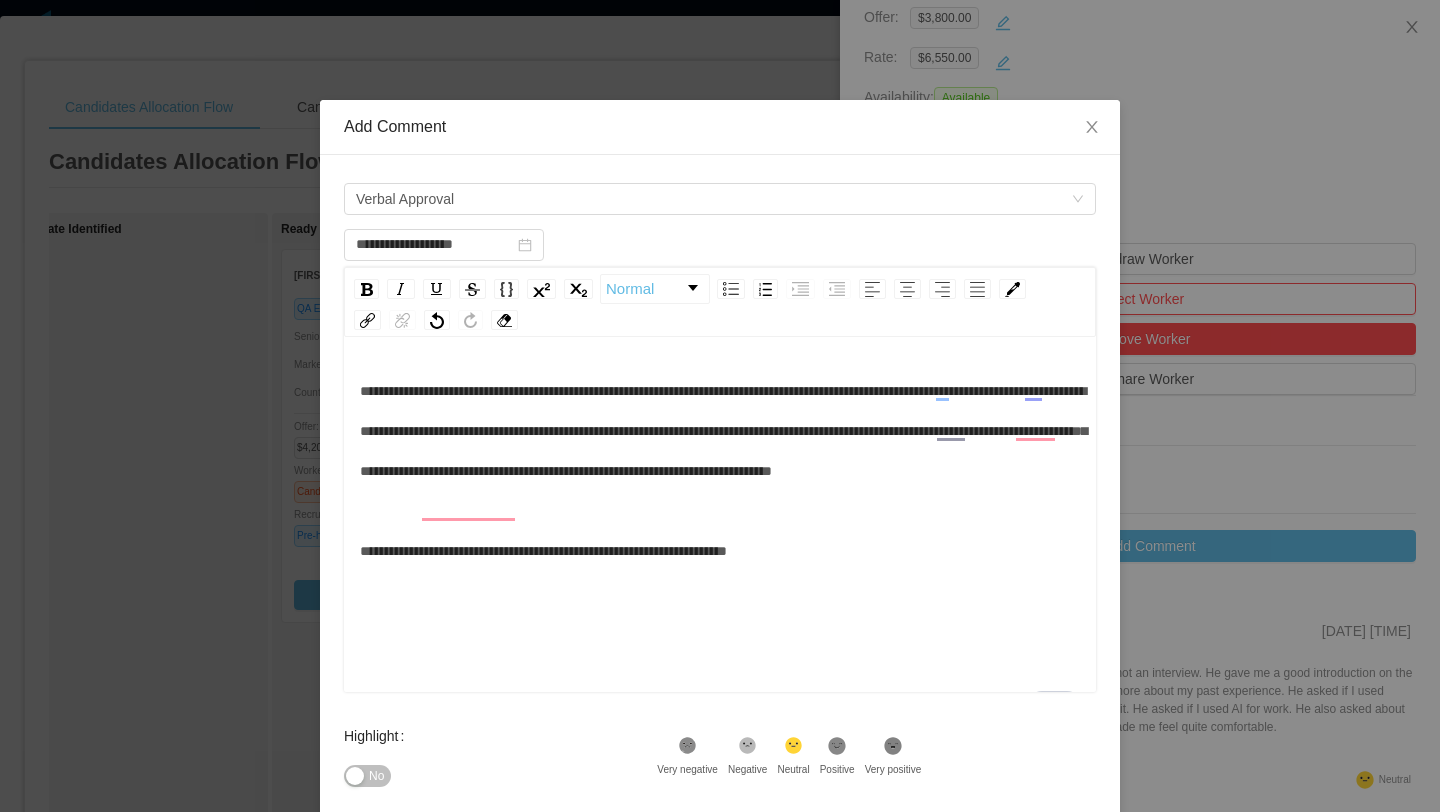 scroll, scrollTop: 44, scrollLeft: 0, axis: vertical 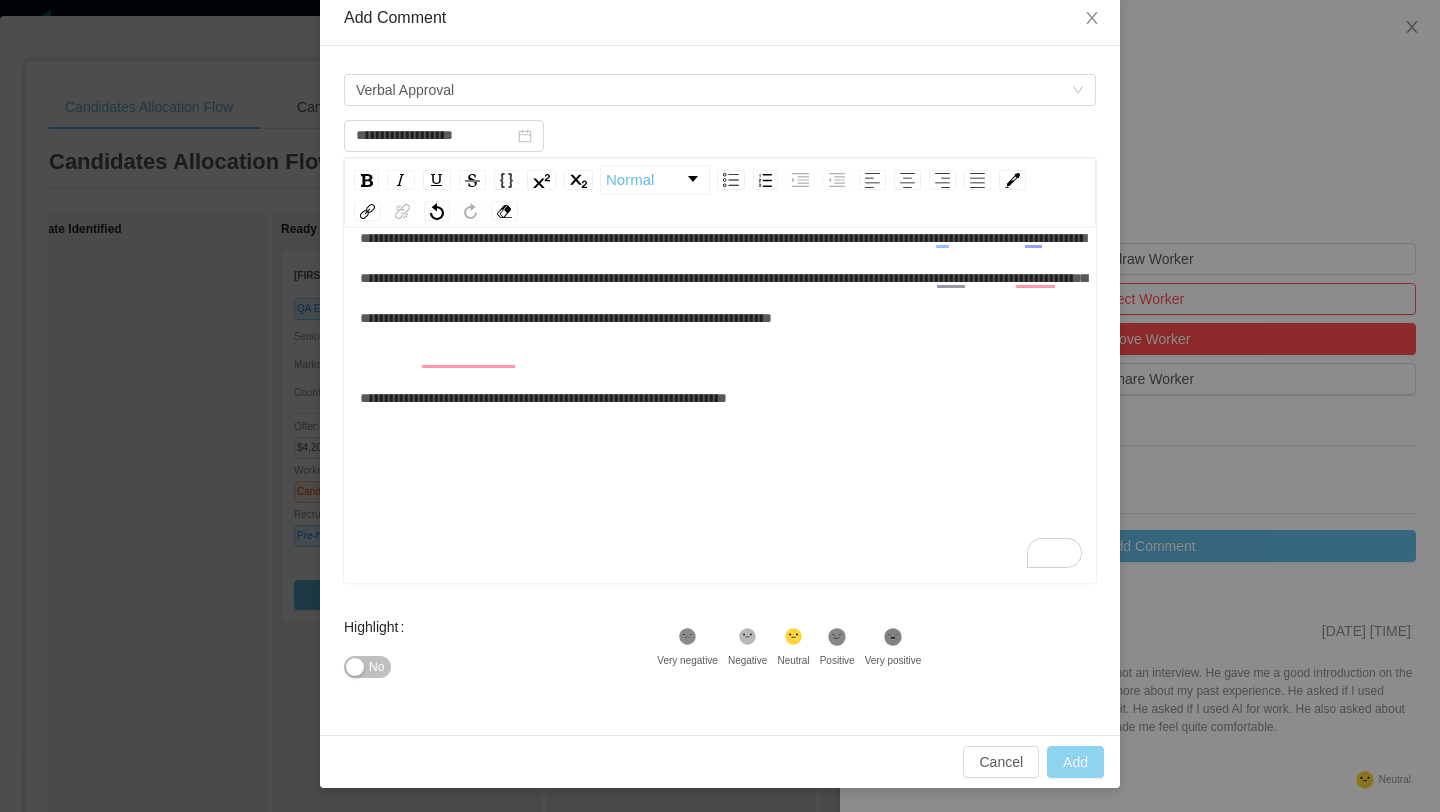 type on "**********" 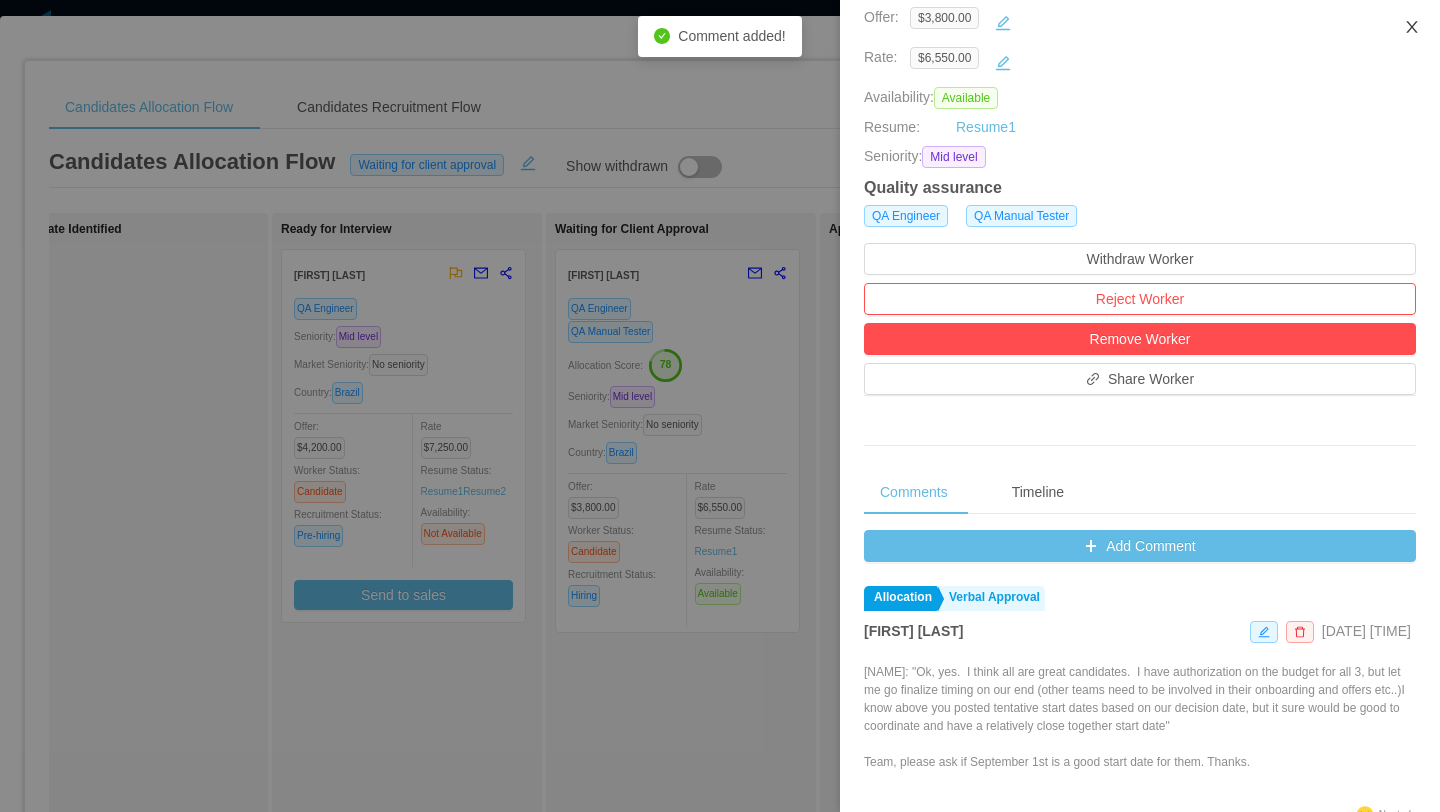 click 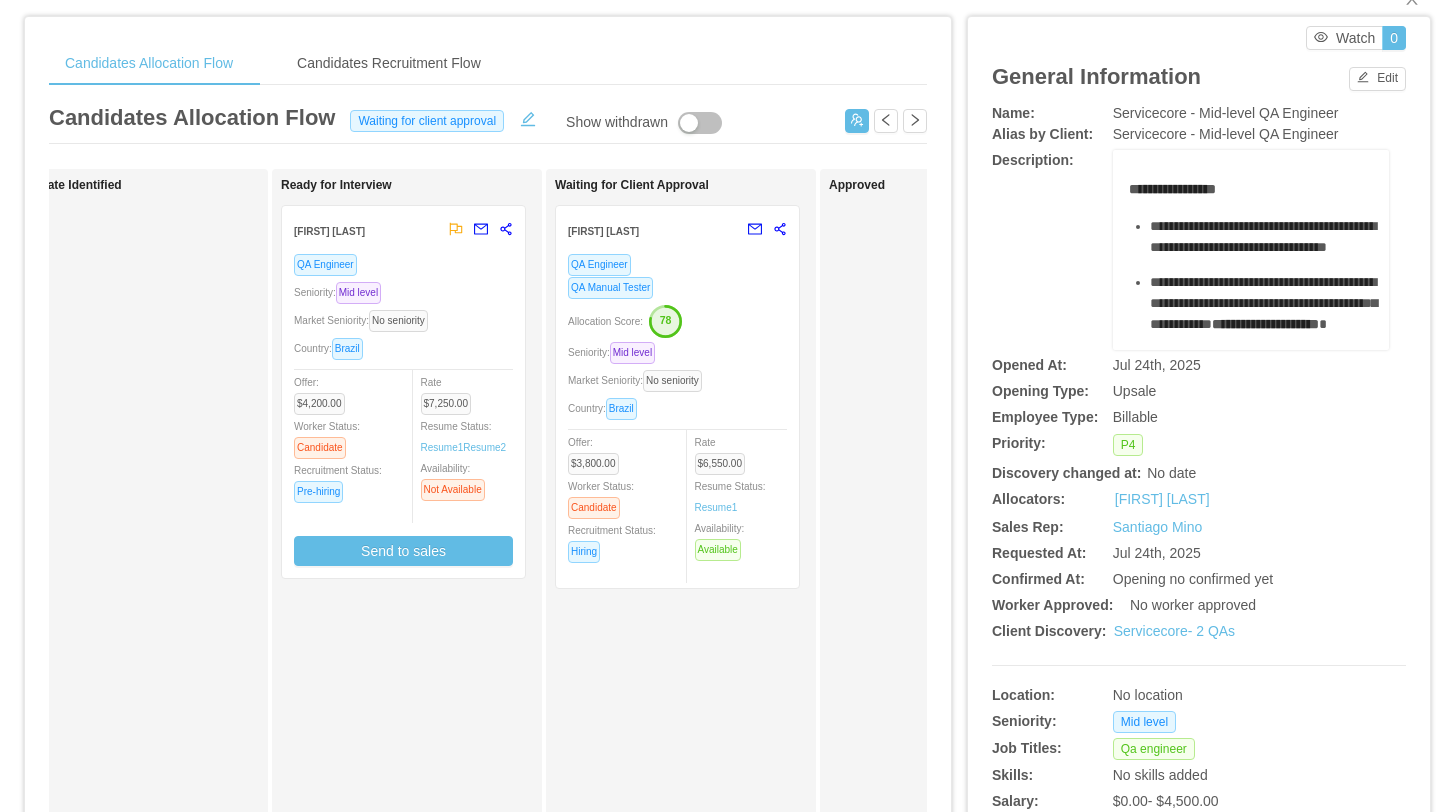 scroll, scrollTop: 0, scrollLeft: 0, axis: both 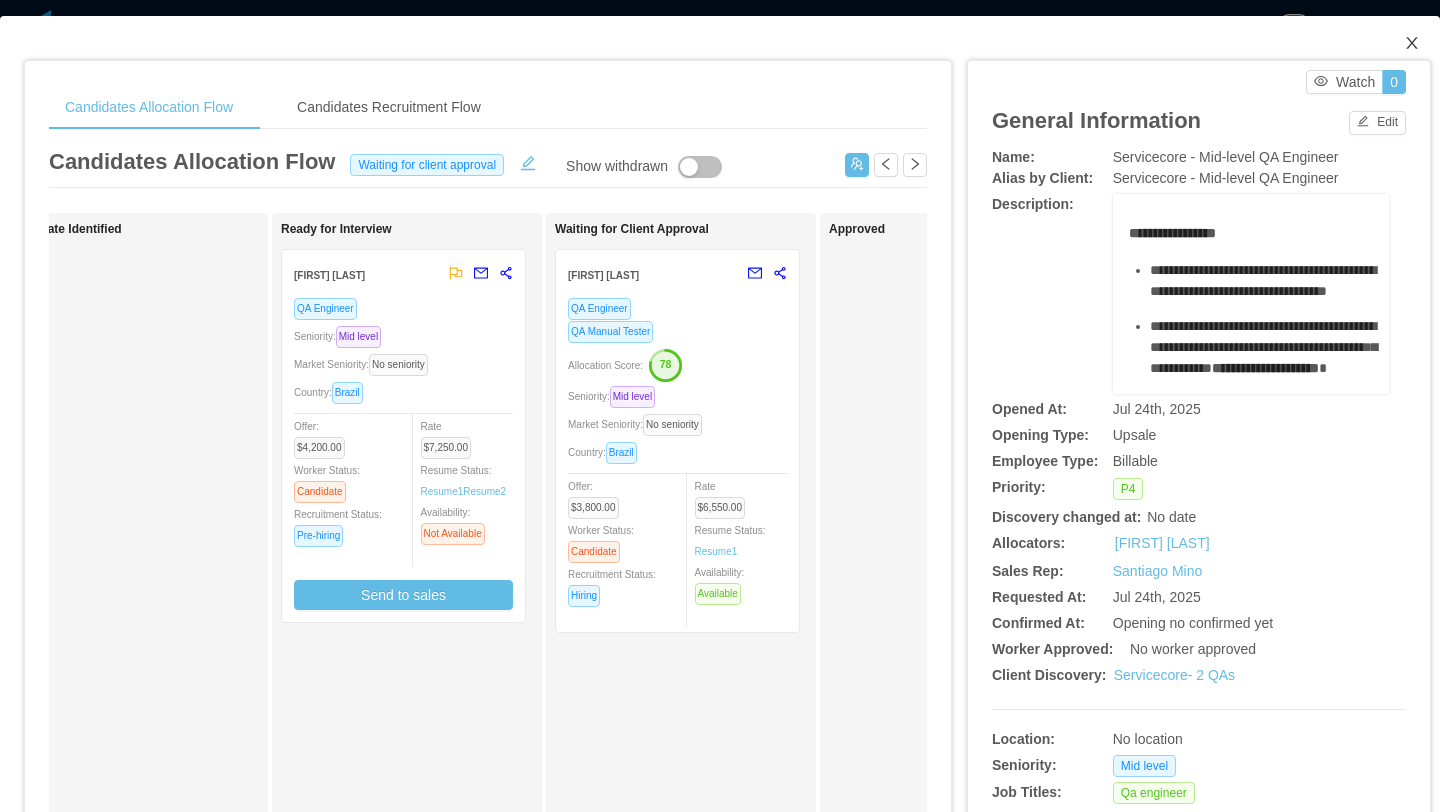 click 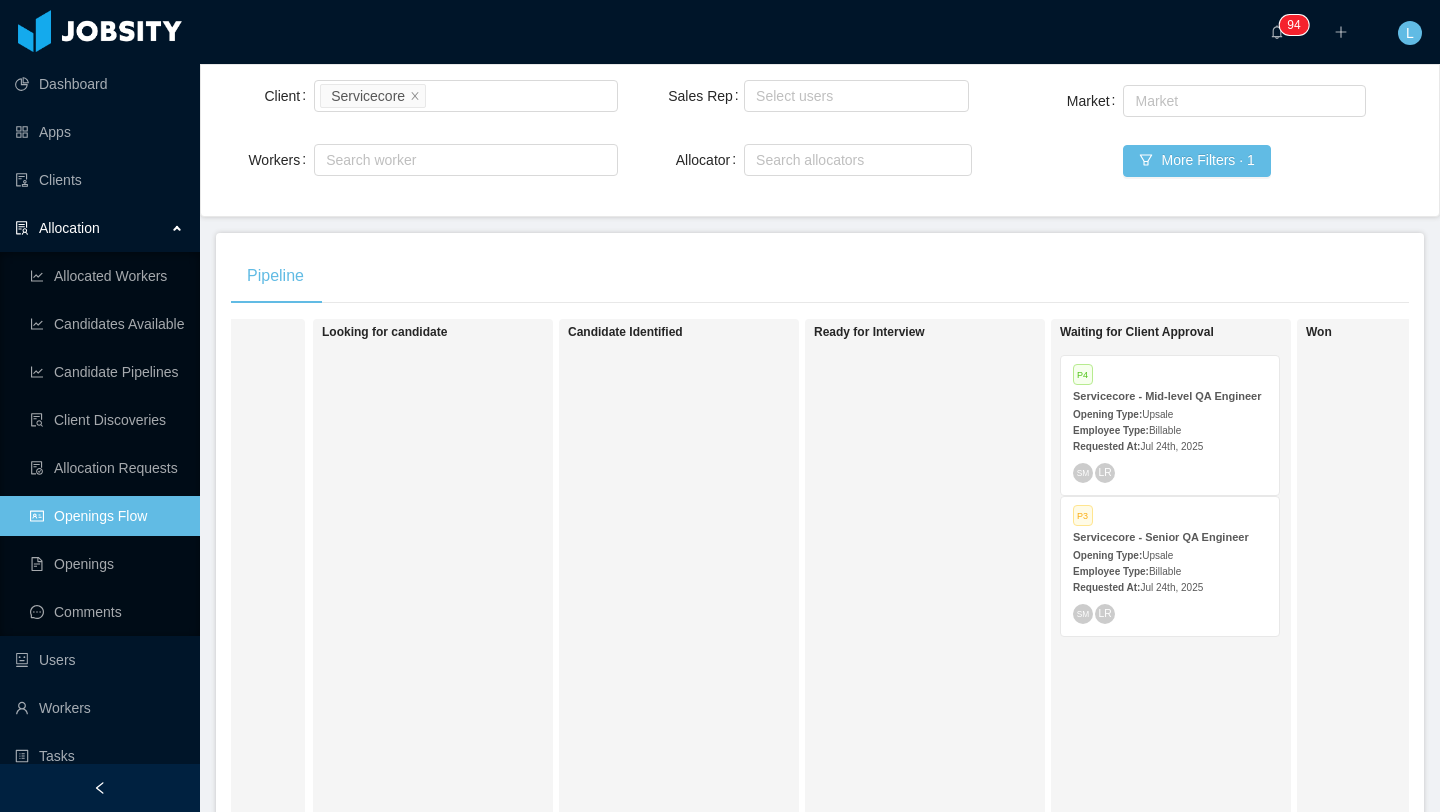 scroll, scrollTop: 192, scrollLeft: 0, axis: vertical 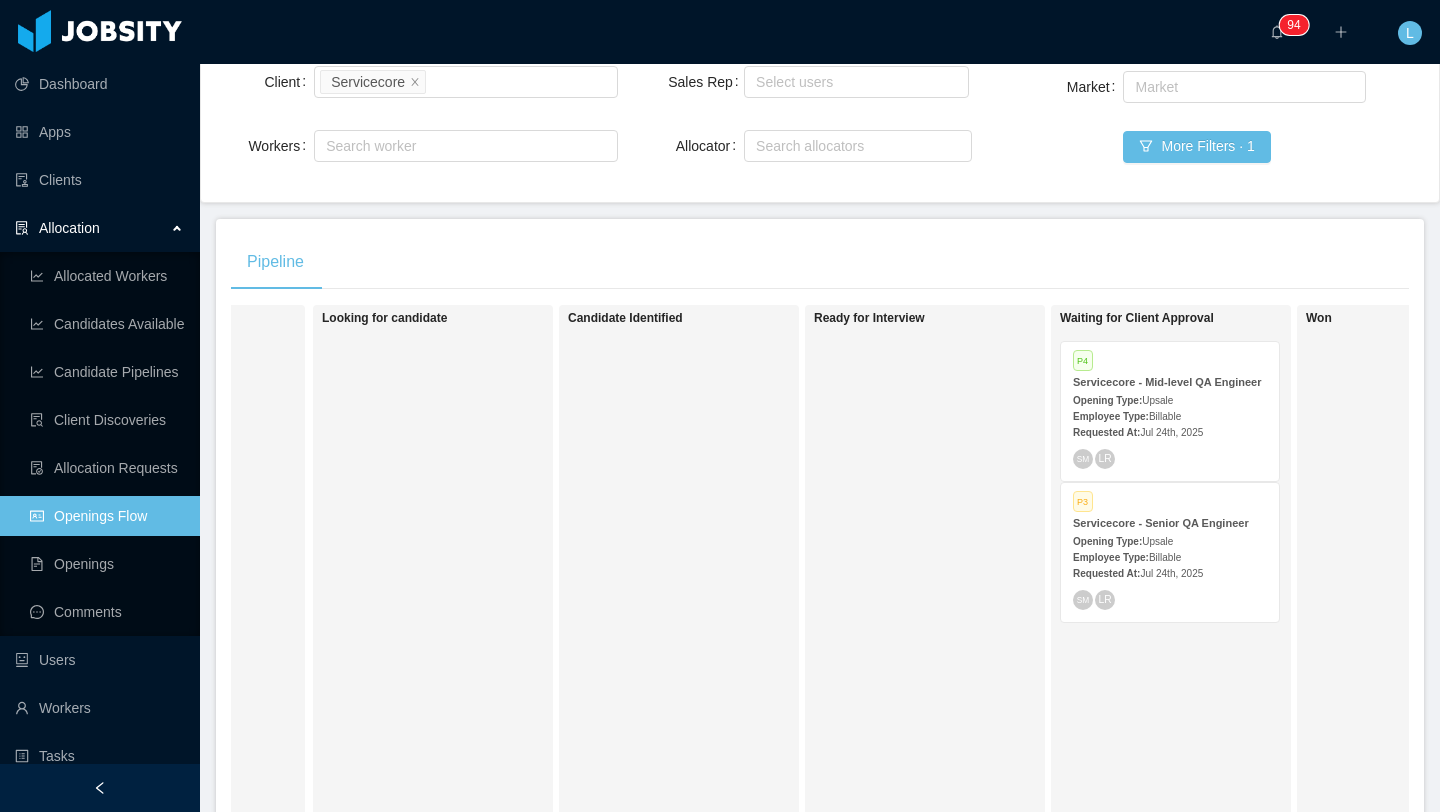 click on "Employee Type:   Billable" at bounding box center [1170, 556] 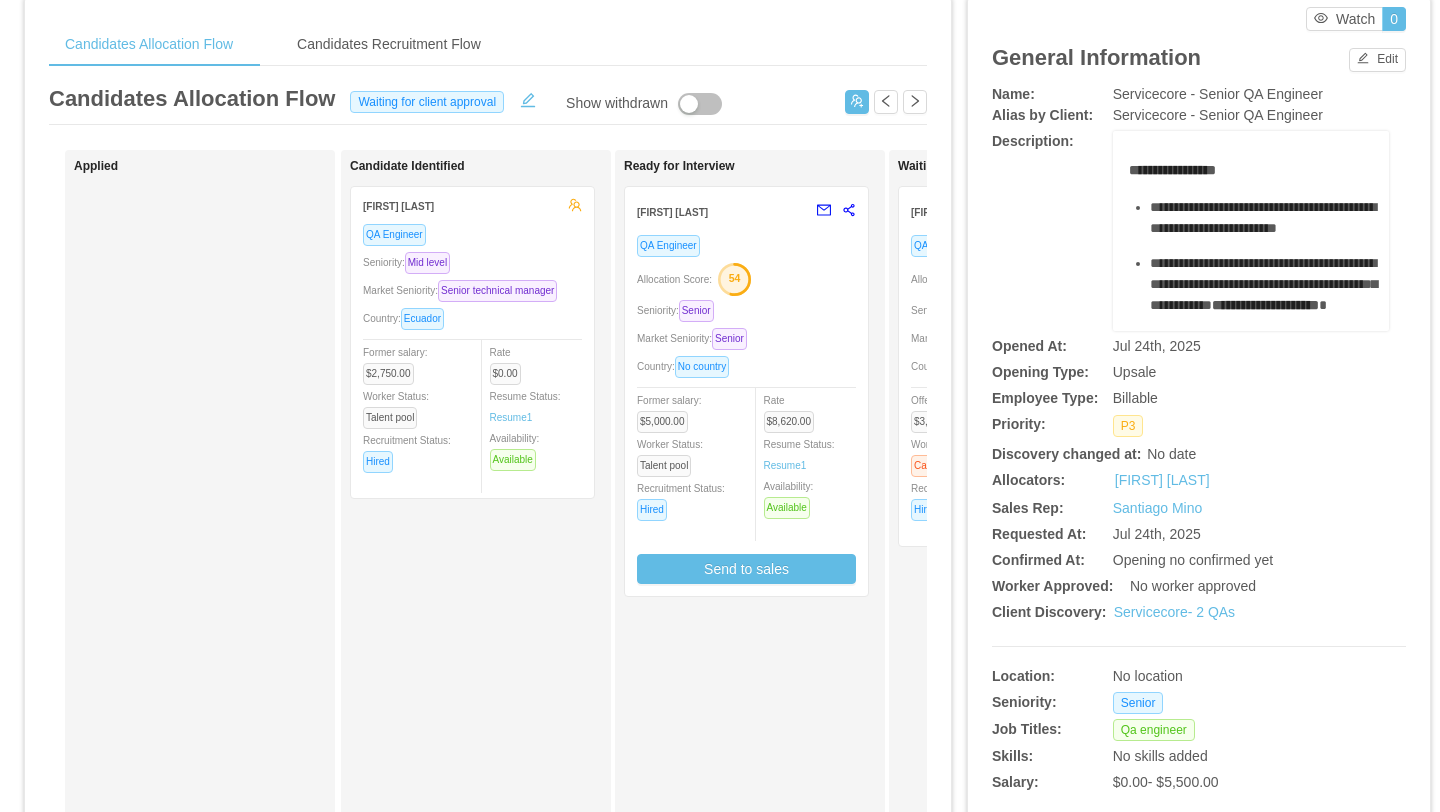 scroll, scrollTop: 80, scrollLeft: 0, axis: vertical 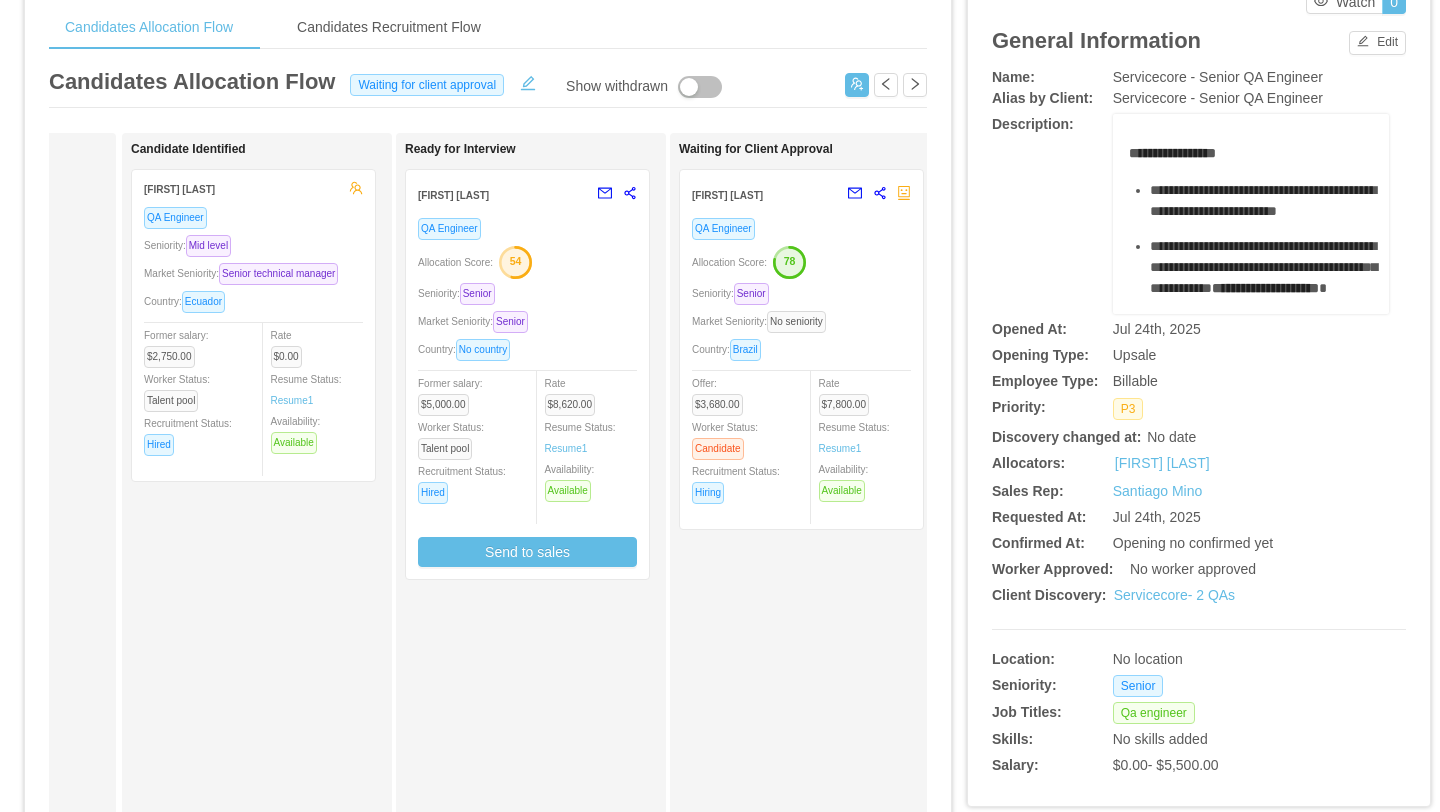 click on "Market Seniority:   Senior" at bounding box center [527, 321] 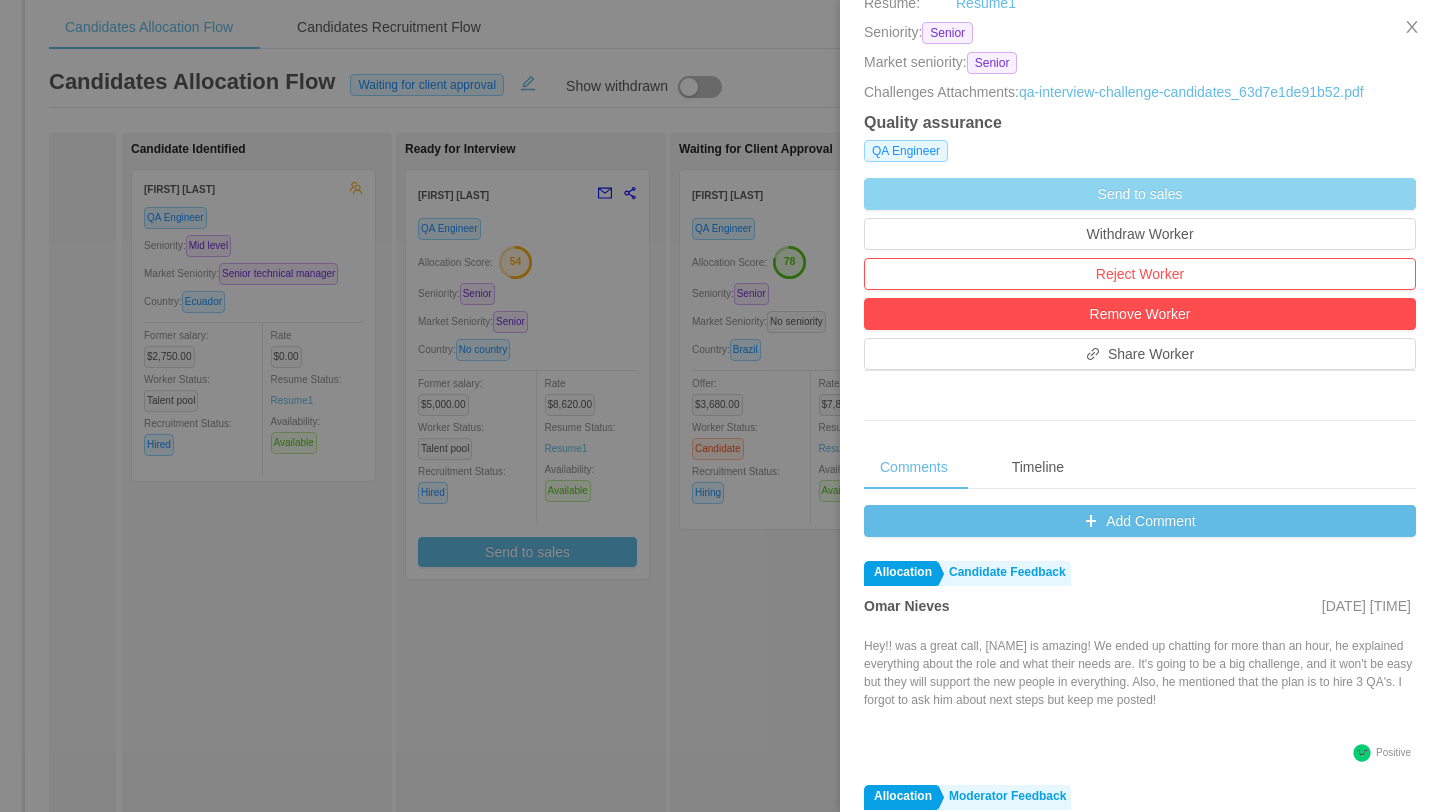 scroll, scrollTop: 517, scrollLeft: 0, axis: vertical 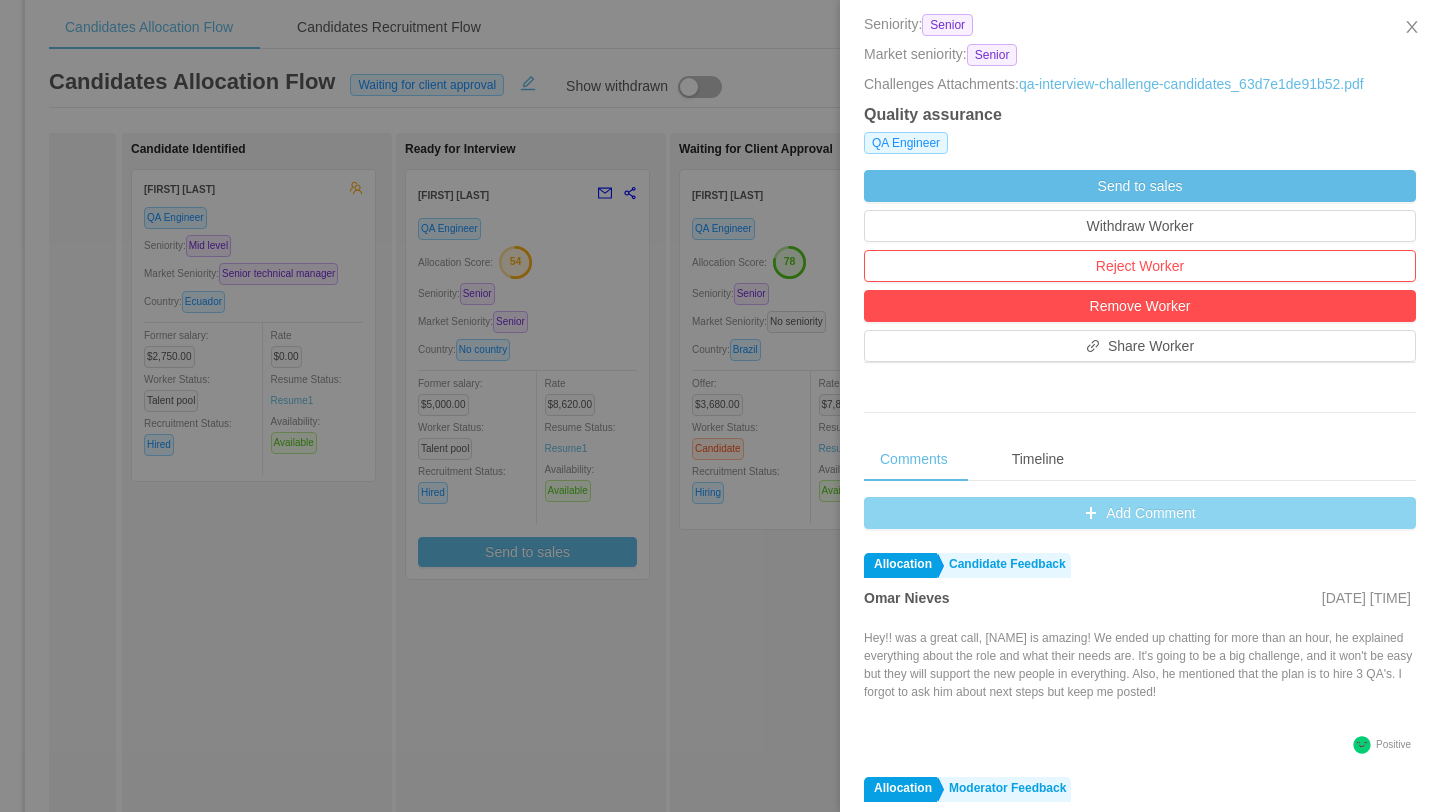 click on "Add Comment" at bounding box center (1140, 513) 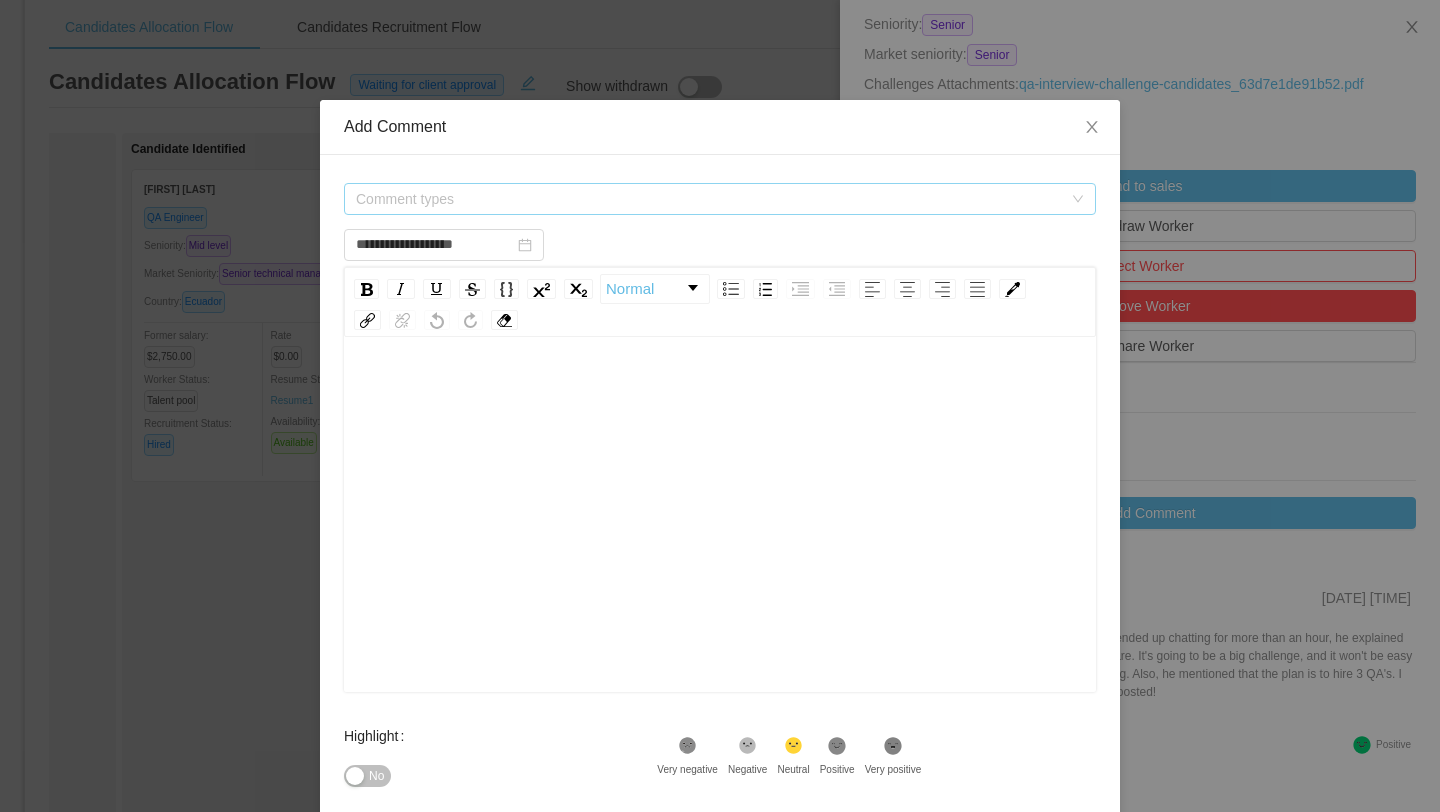 click on "Comment types" at bounding box center (709, 199) 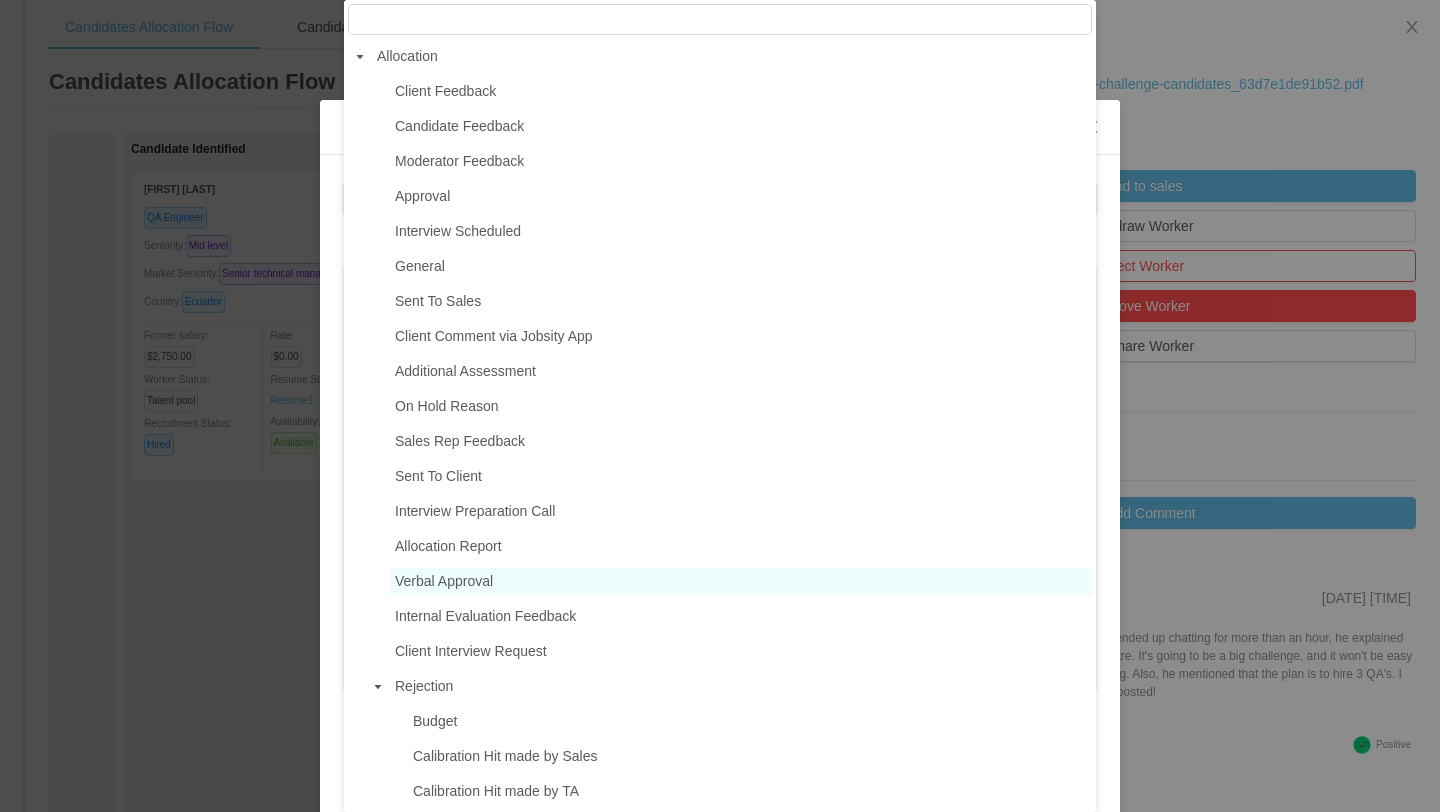 click on "Verbal Approval" at bounding box center [444, 581] 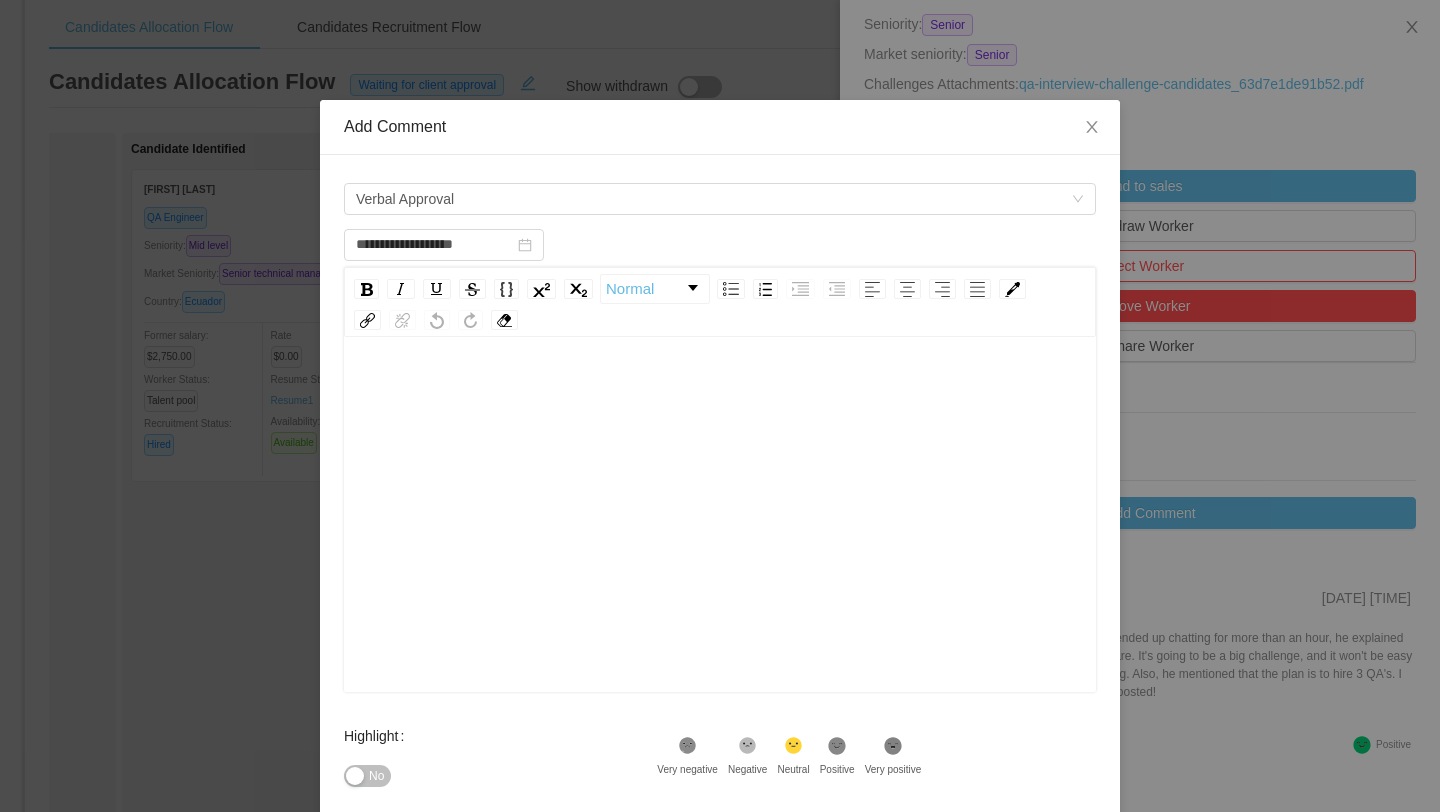 click at bounding box center [720, 546] 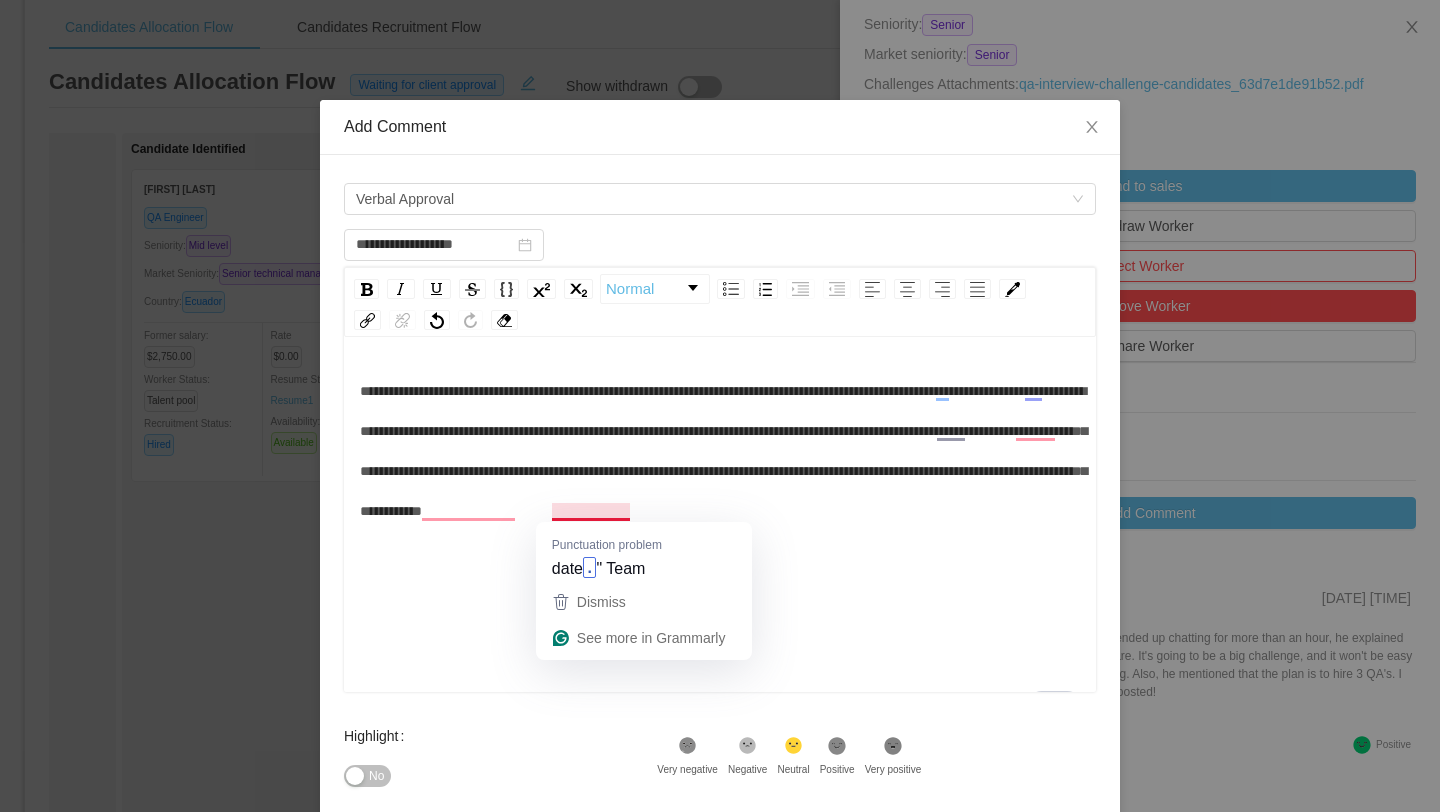 click on "**********" at bounding box center (723, 451) 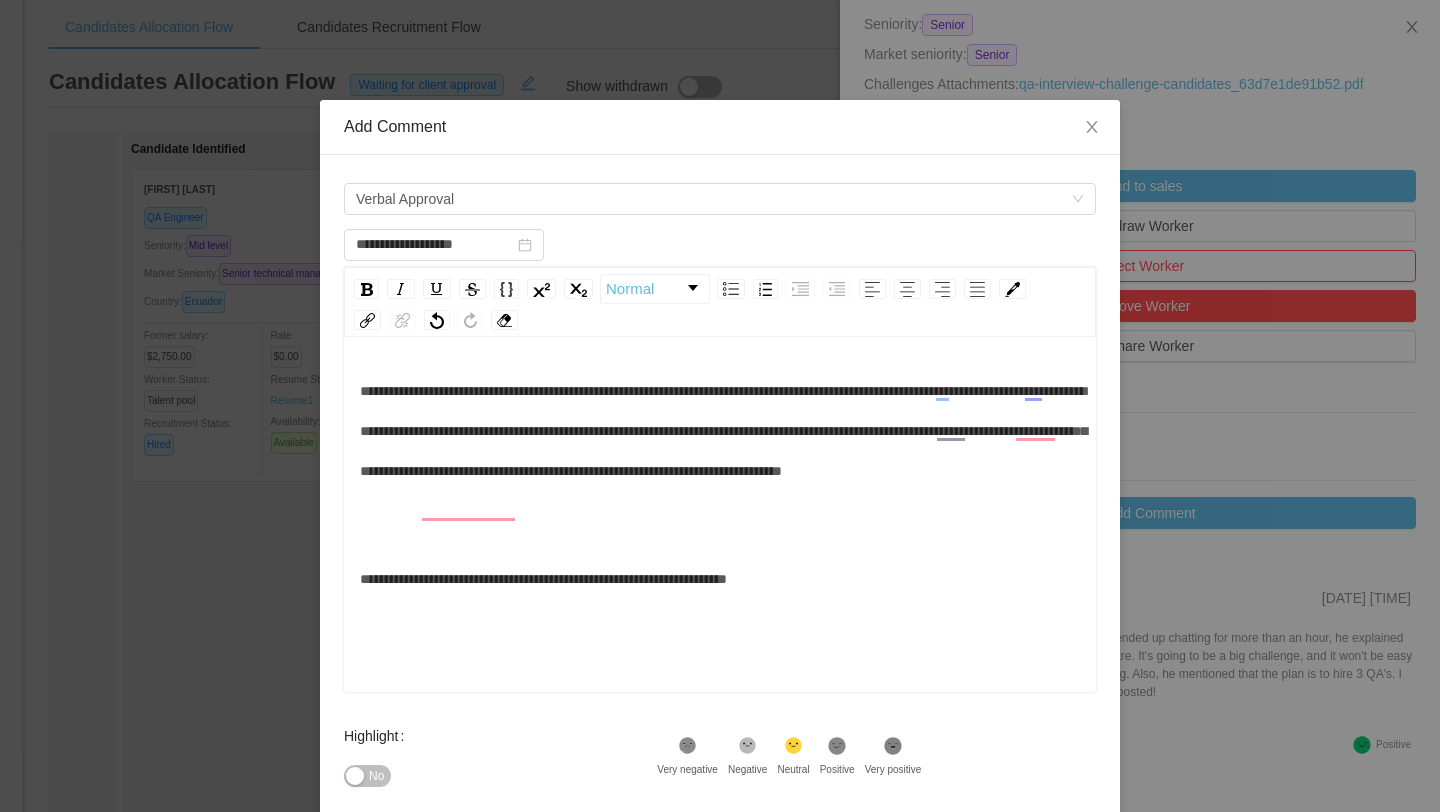 scroll, scrollTop: 44, scrollLeft: 0, axis: vertical 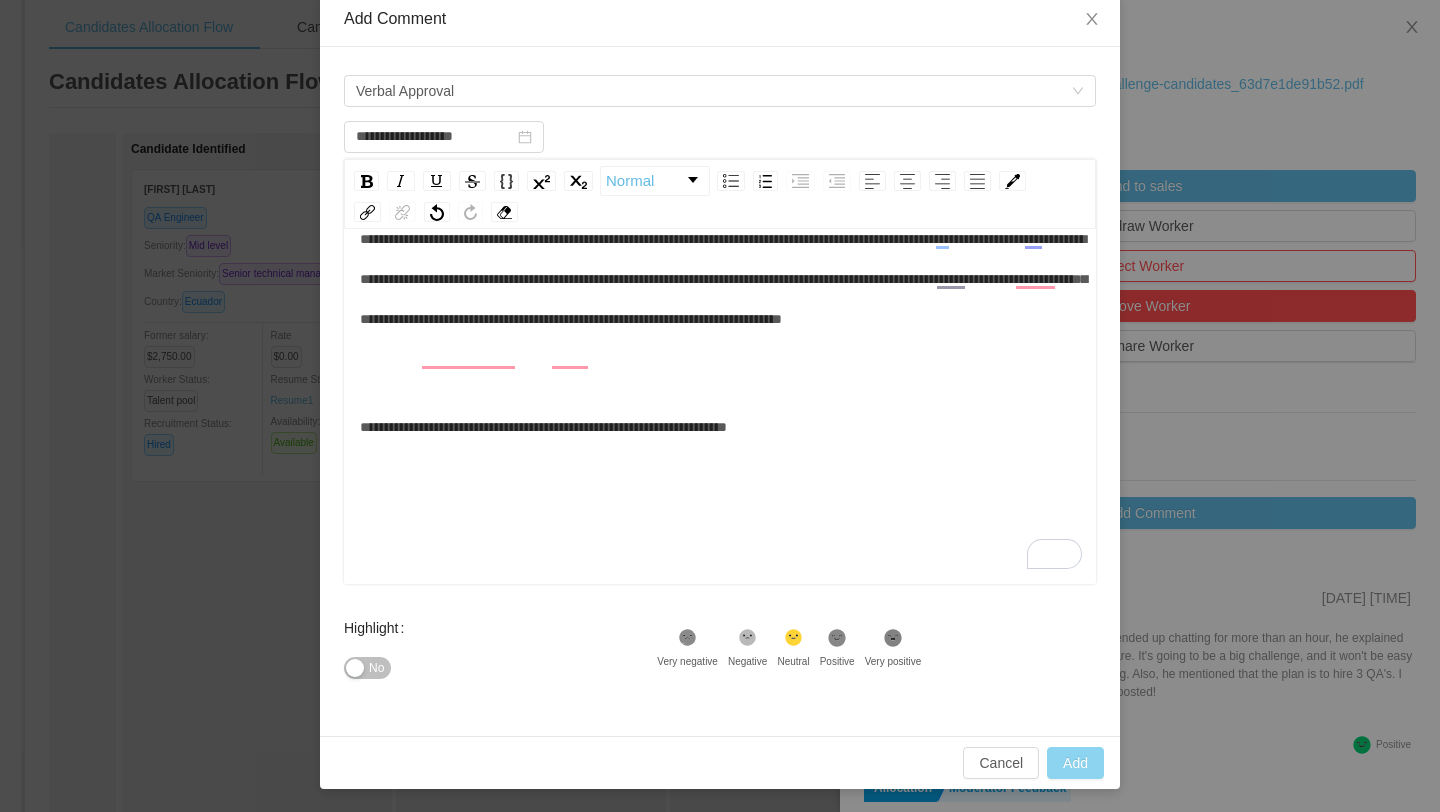 type on "**********" 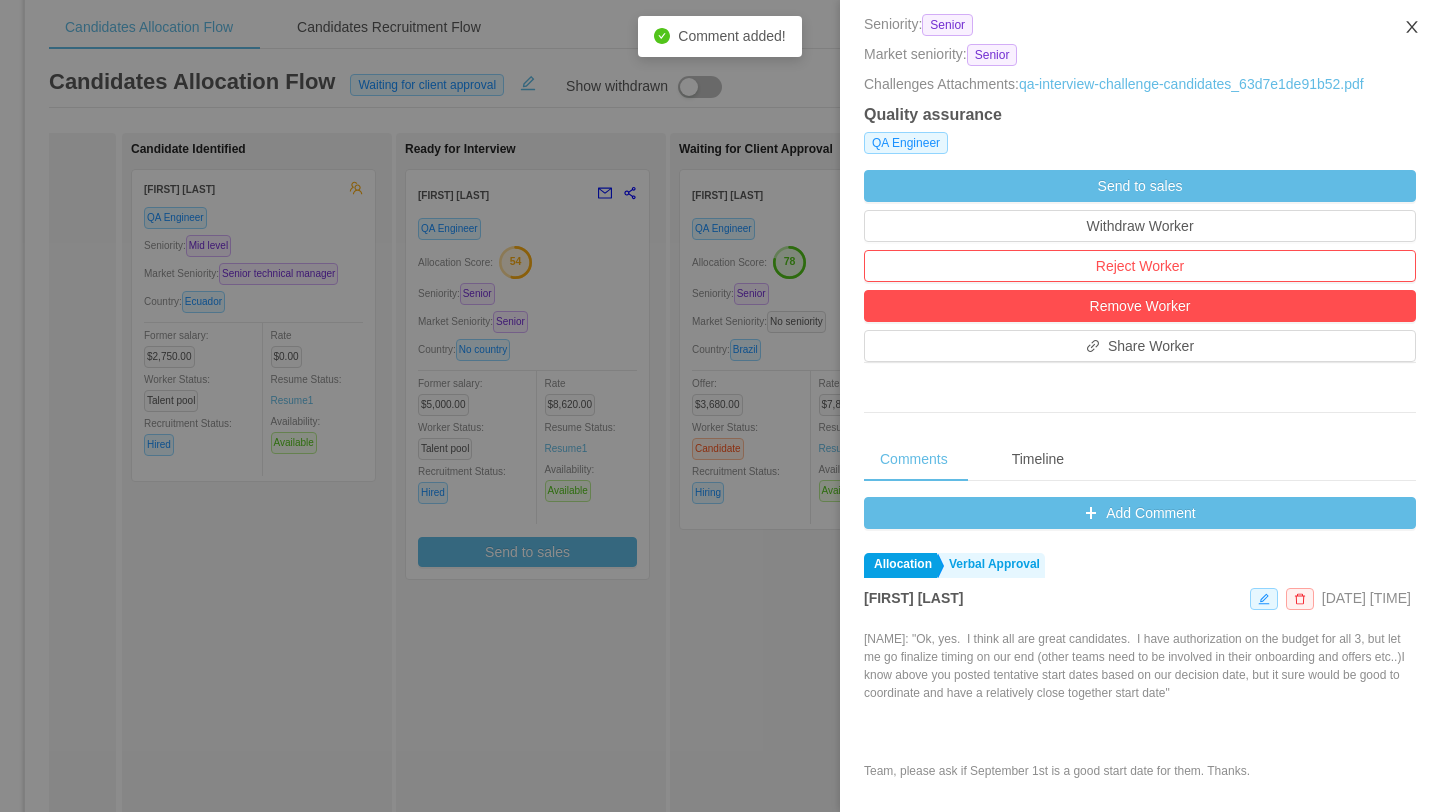 click 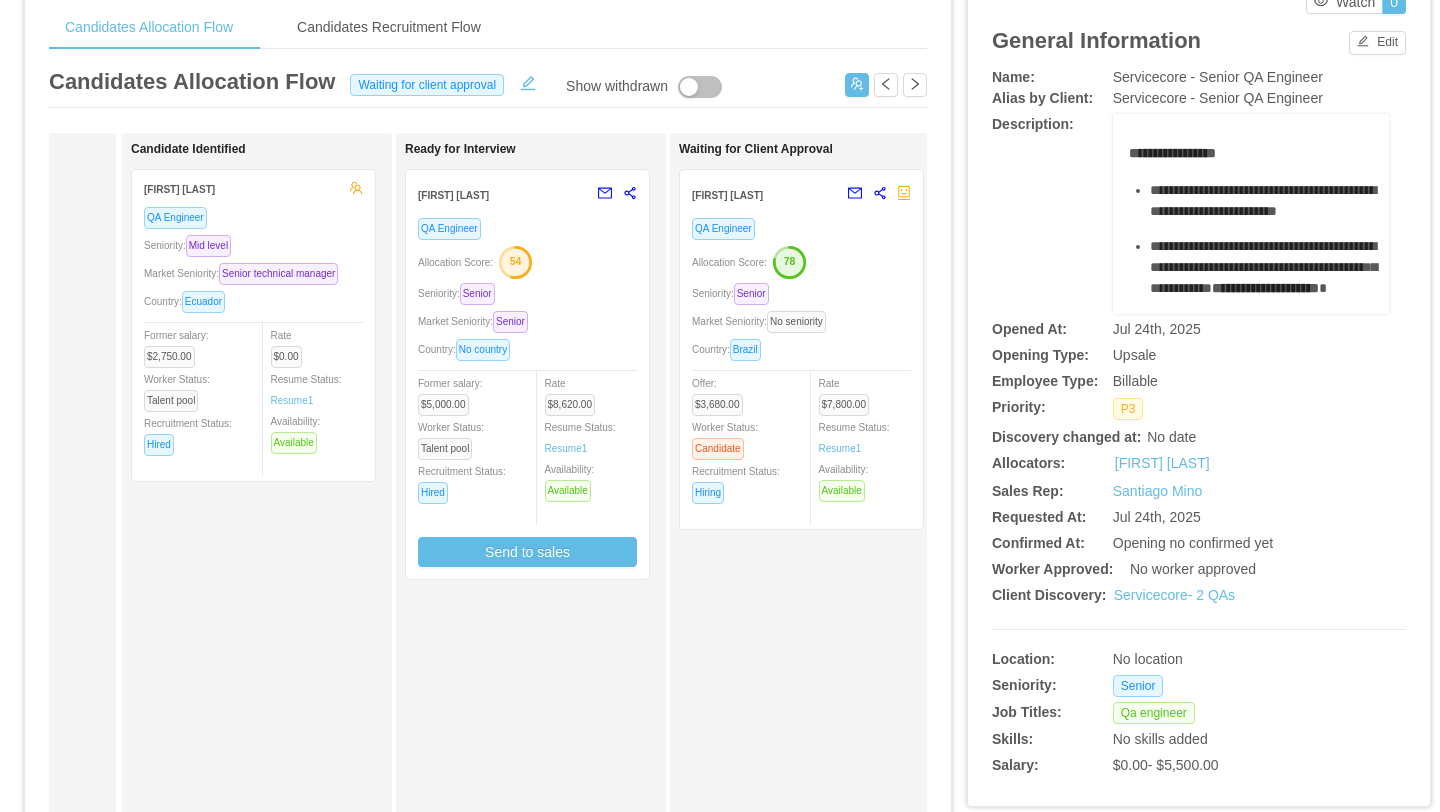 click on "QA Engineer Allocation Score:   78 Seniority:   Senior Market Seniority:   No seniority Country:   Brazil Offer:  $3,680.00 Worker Status:   Candidate Recruitment Status:   Hiring Rate $7,800.00 Resume Status:   Resume  1 Availability:     Available" at bounding box center [801, 367] 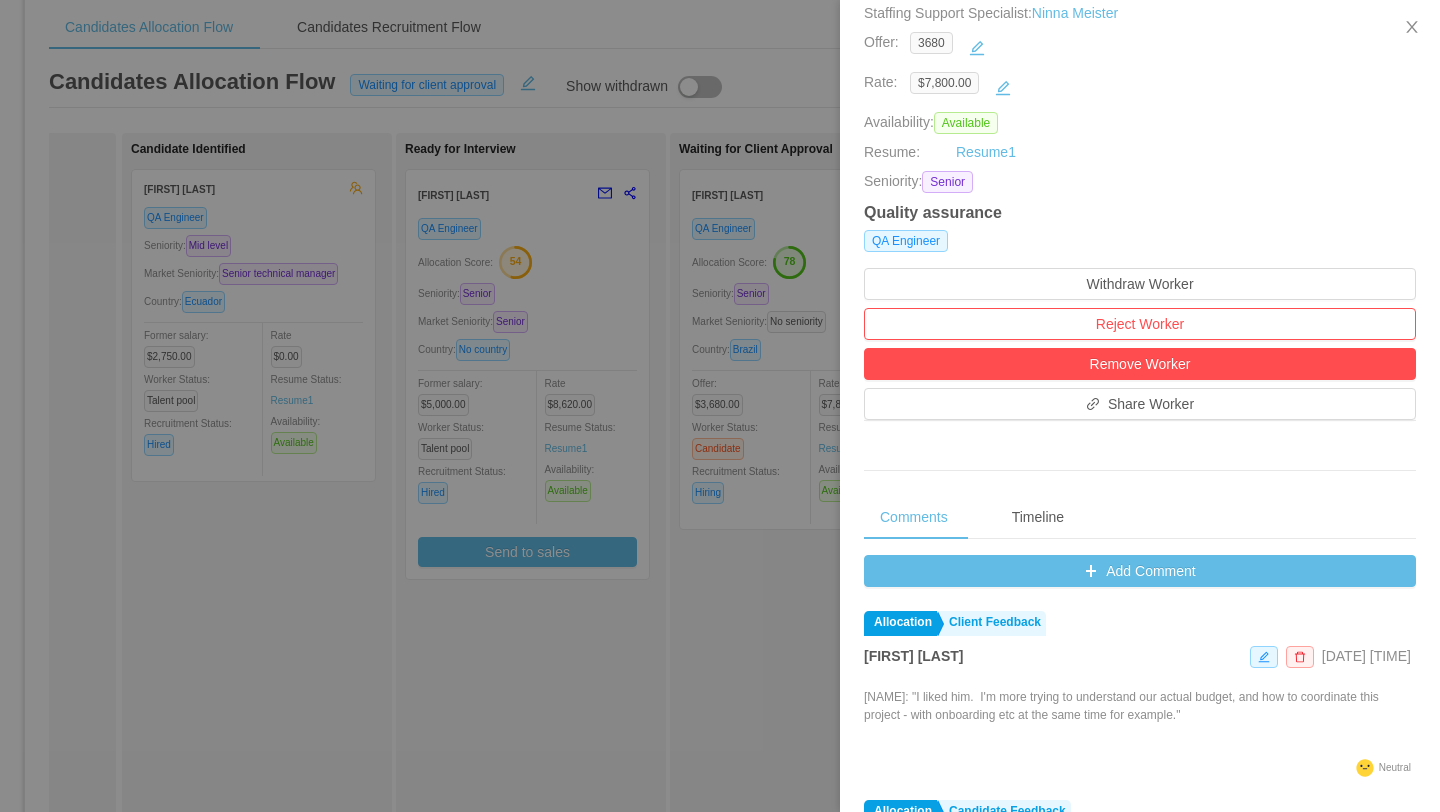 scroll, scrollTop: 367, scrollLeft: 0, axis: vertical 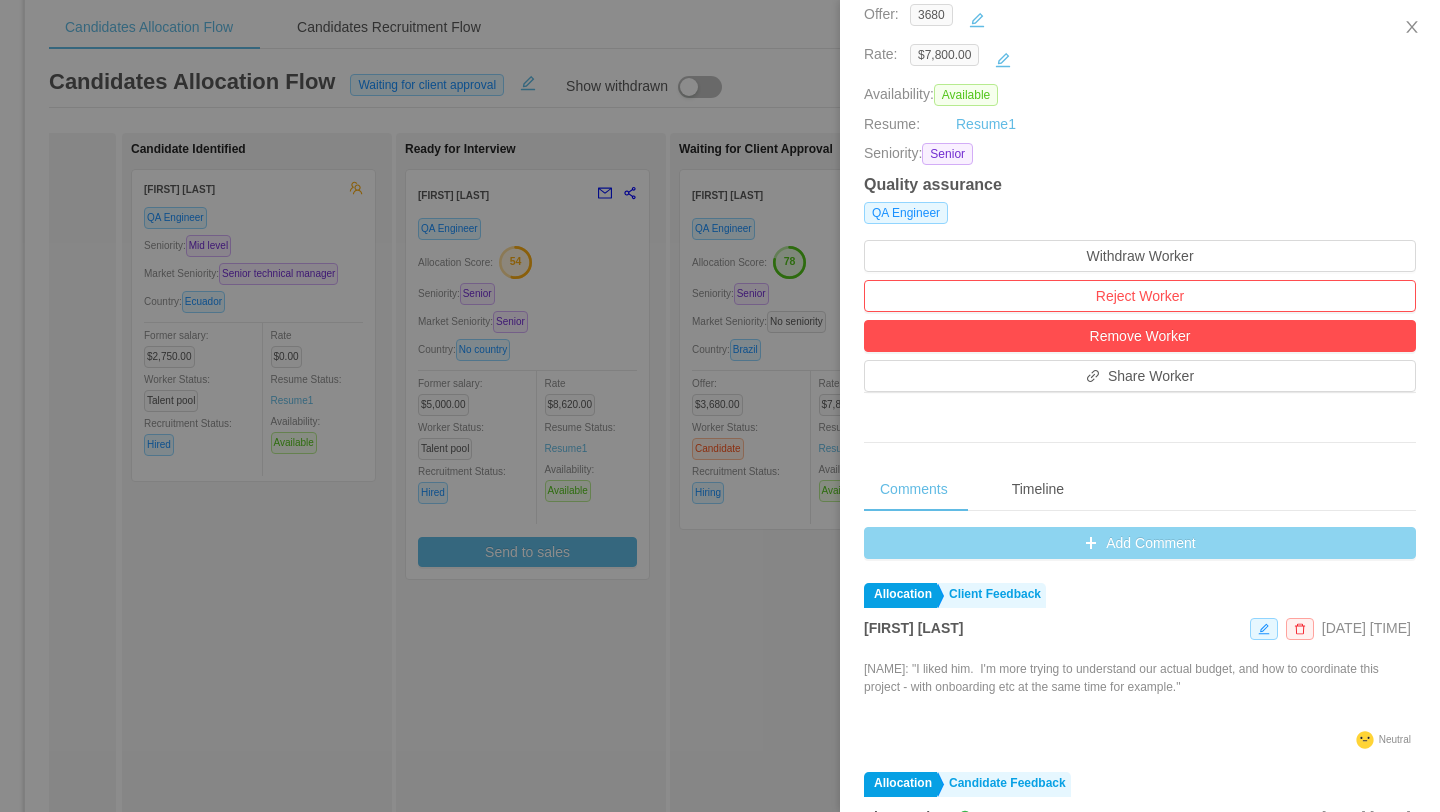 click on "Add Comment" at bounding box center [1140, 543] 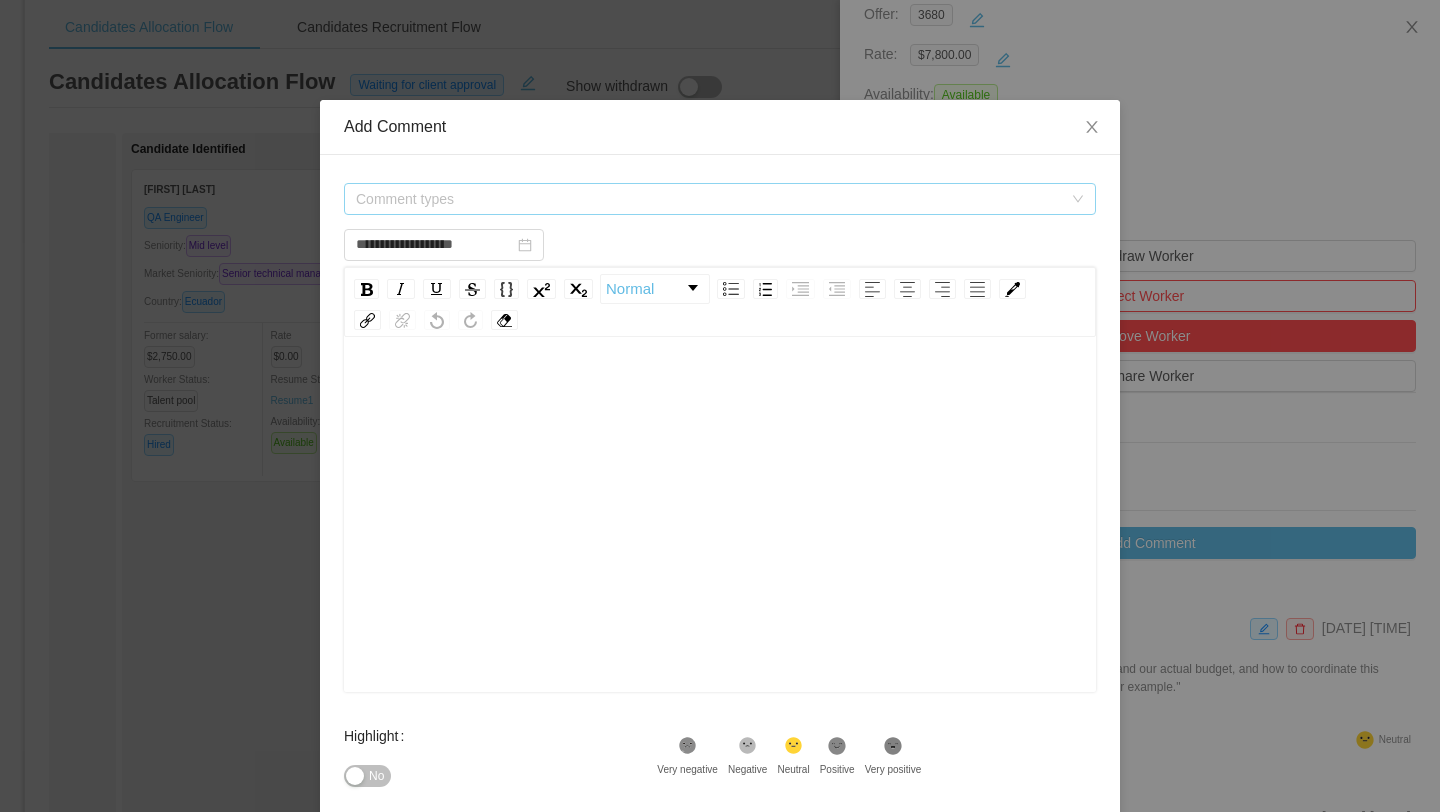 click on "Comment types" at bounding box center (709, 199) 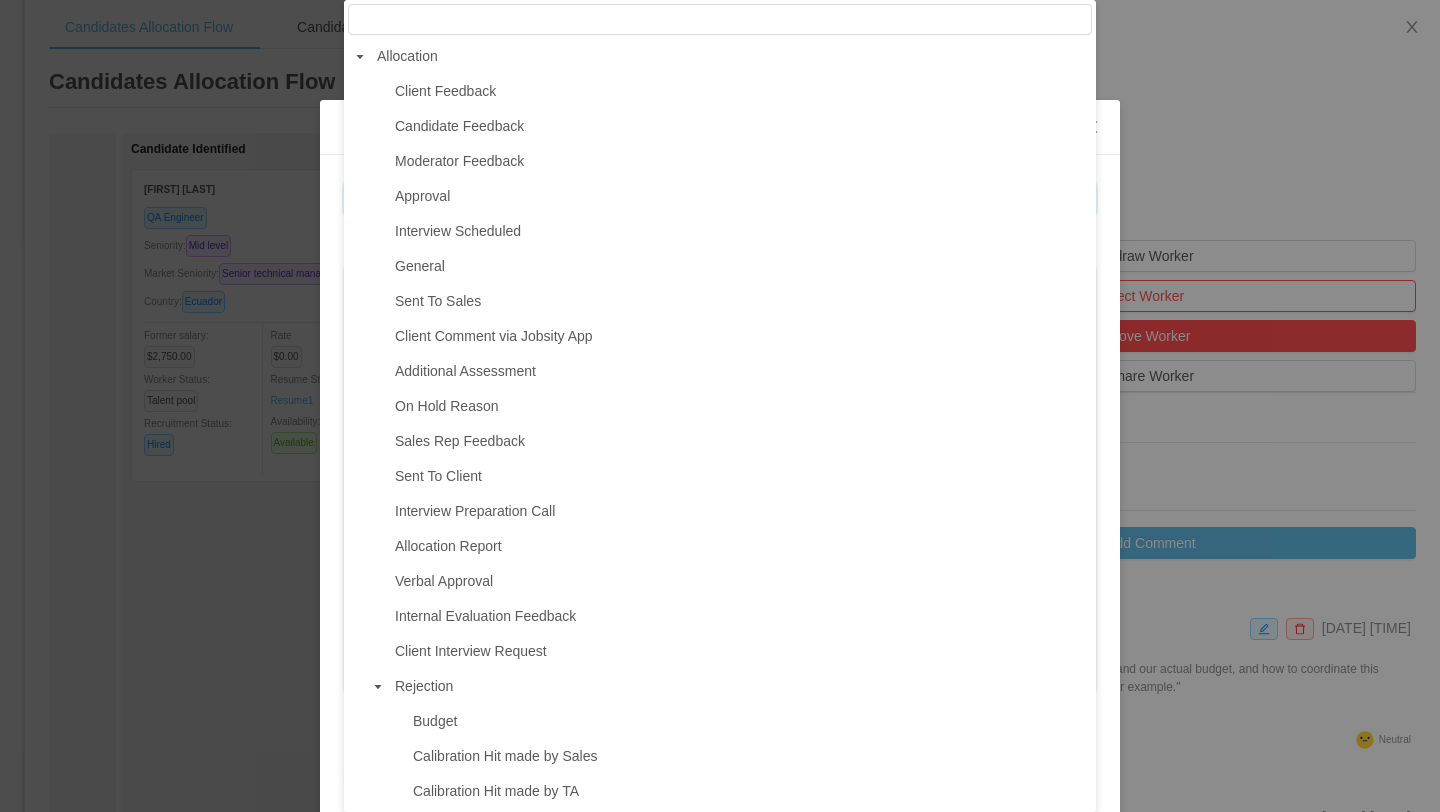 scroll, scrollTop: 40, scrollLeft: 0, axis: vertical 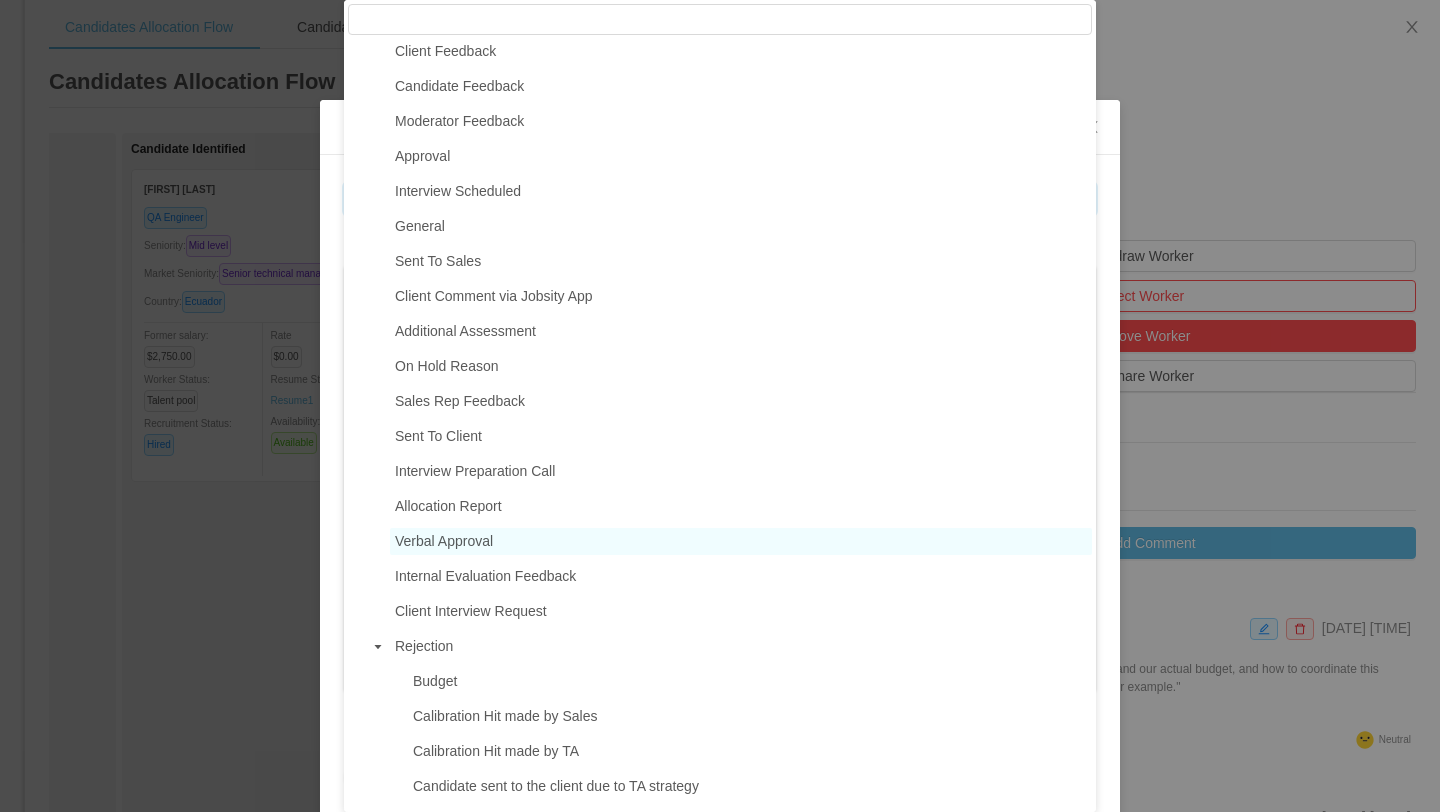click on "Verbal Approval" at bounding box center [444, 541] 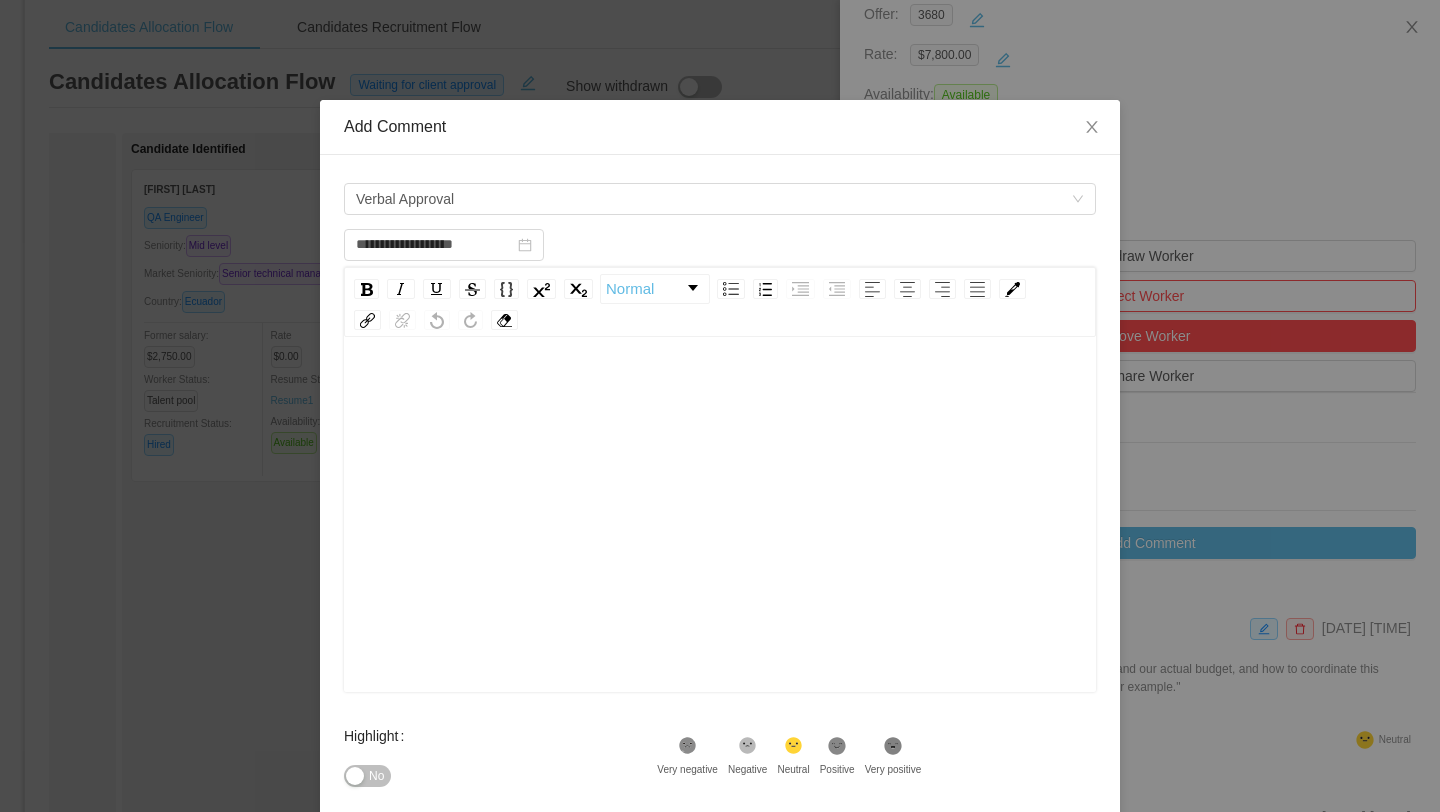 click at bounding box center (720, 391) 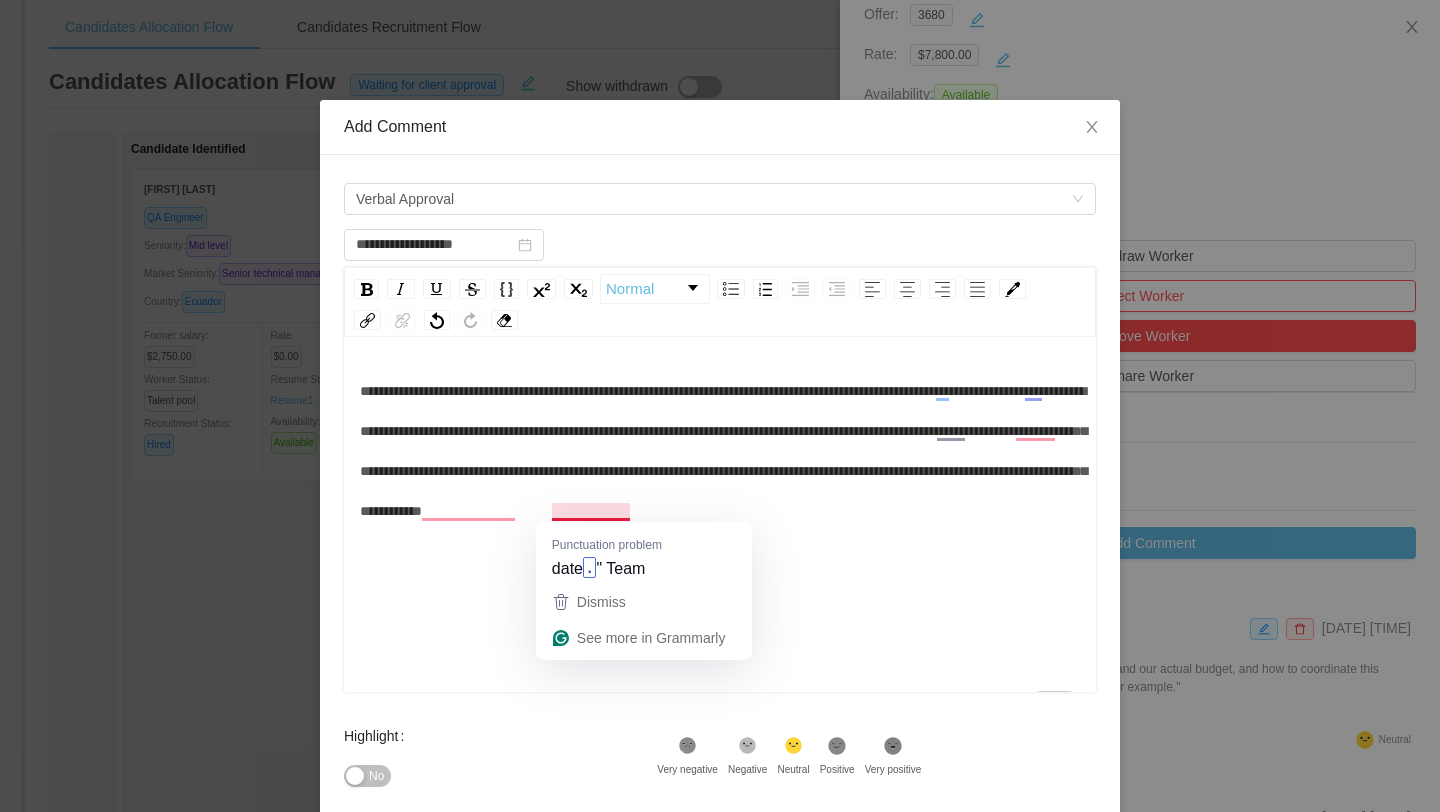 click on "**********" at bounding box center [723, 451] 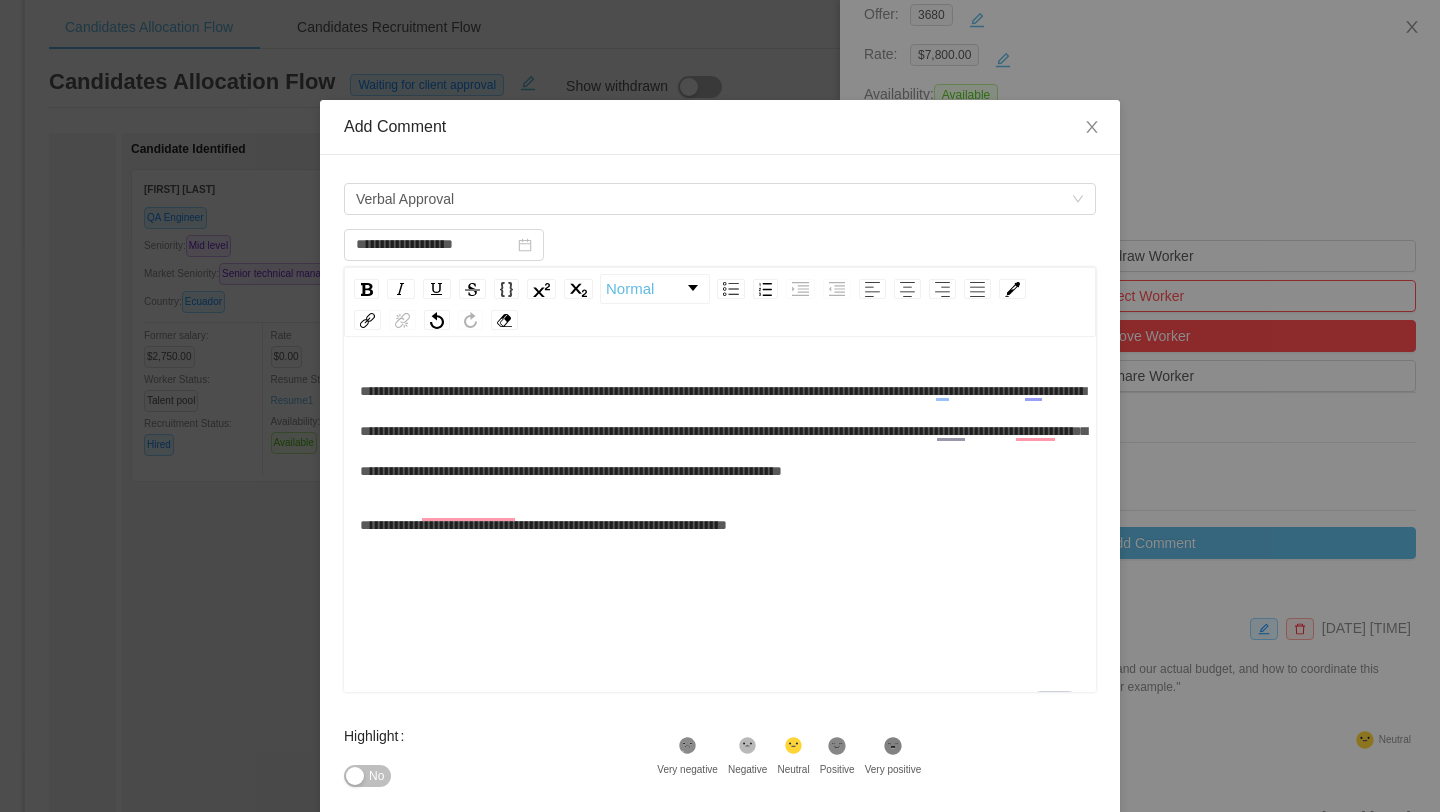 scroll, scrollTop: 44, scrollLeft: 0, axis: vertical 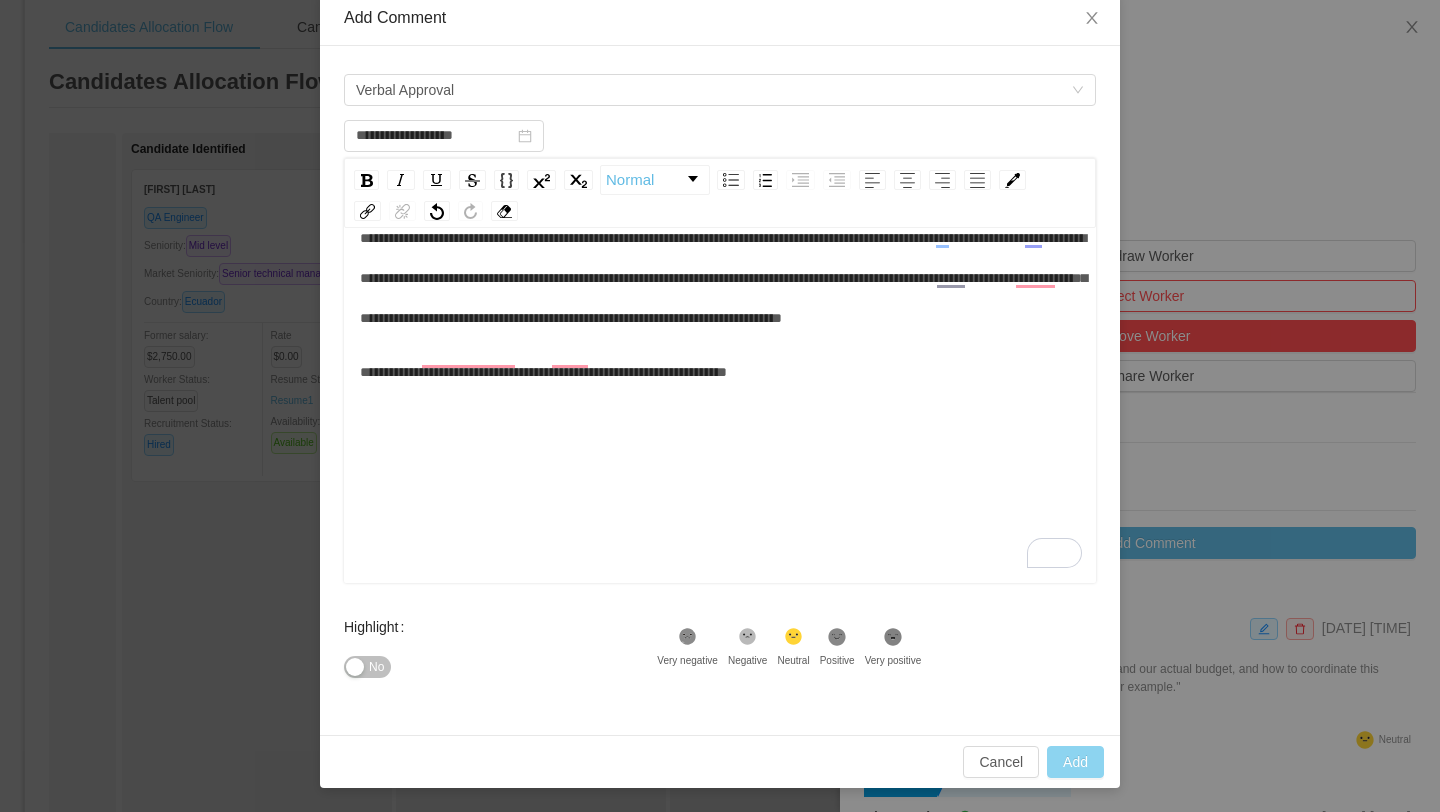 type on "**********" 